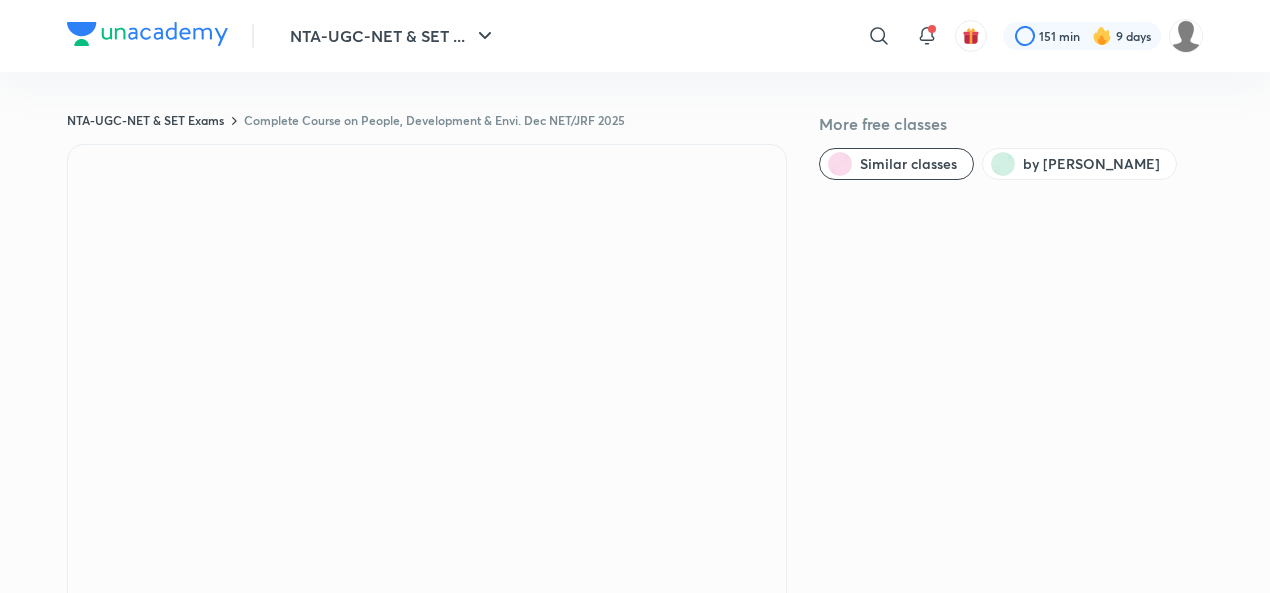 scroll, scrollTop: 6, scrollLeft: 0, axis: vertical 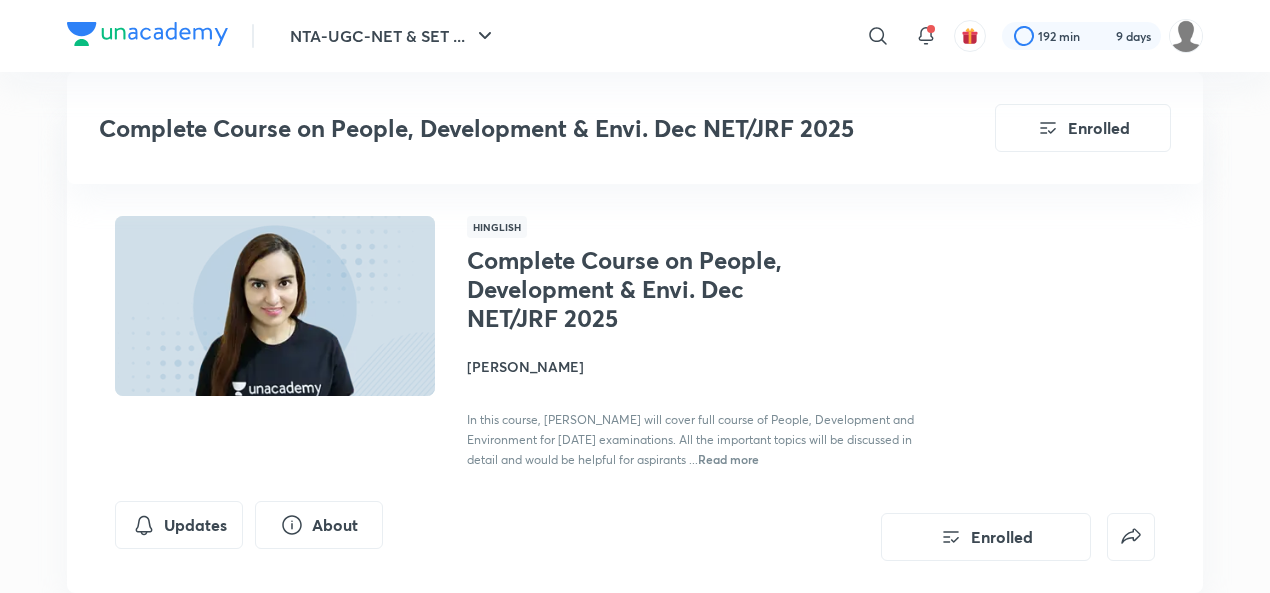 click on "Complete Course on People, Development & Envi. Dec NET/JRF 2025 Enrolled NTA-UGC-NET & SET Exams Plus Syllabus General Paper on Teaching Hinglish Complete Course on People, Development & Envi. Dec NET/JRF 2025 Niharika Bhagtani In this course, Niharika Bhagtani will cover full course of People, Development and Environment for Dec 2025 examinations. All the important topics will be discussed in detail and would be helpful for aspirants ...  Read more Updates About Enrolled Learn everyday from planner Choose a preferred time & watch these classes right from your planner Add to Planner Demo classes   Watch free classes by the educators of this batch   3.9K English General Paper on Teaching Paper 1 - Mathematical Reasoning - Percentage & Fractions Niharika Bhagtani 13th Jan • 1h 30m   1.8K English General Paper on Teaching Paper 1 - Mathematical Reasoning - Number Series Niharika Bhagtani 13th Jan • 1h 30m   1.4K English General Paper on Teaching Paper 1 - Mathematical Reasoning - Coding & Decoding   1.1K Jul" at bounding box center [635, 2298] 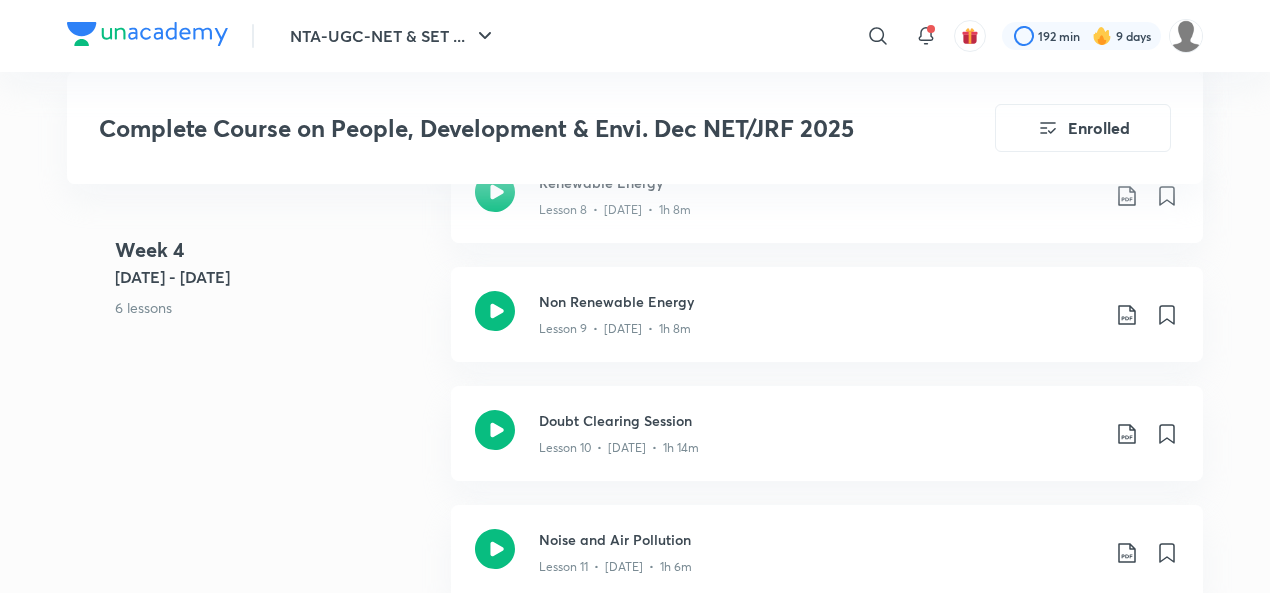 scroll, scrollTop: 0, scrollLeft: 0, axis: both 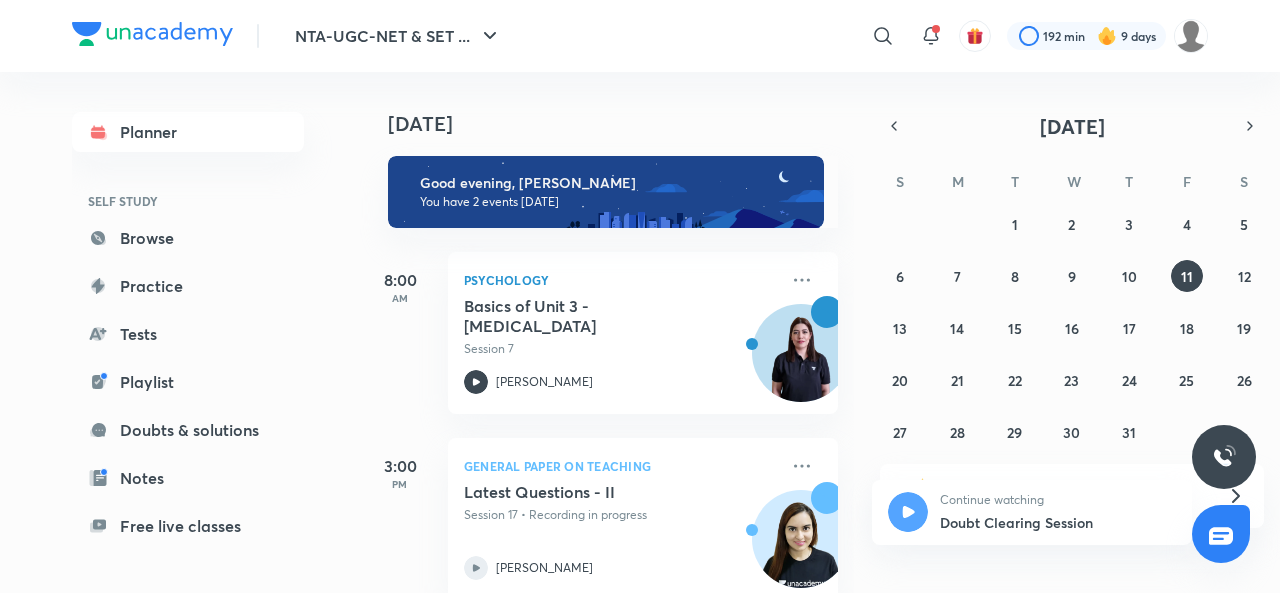 click 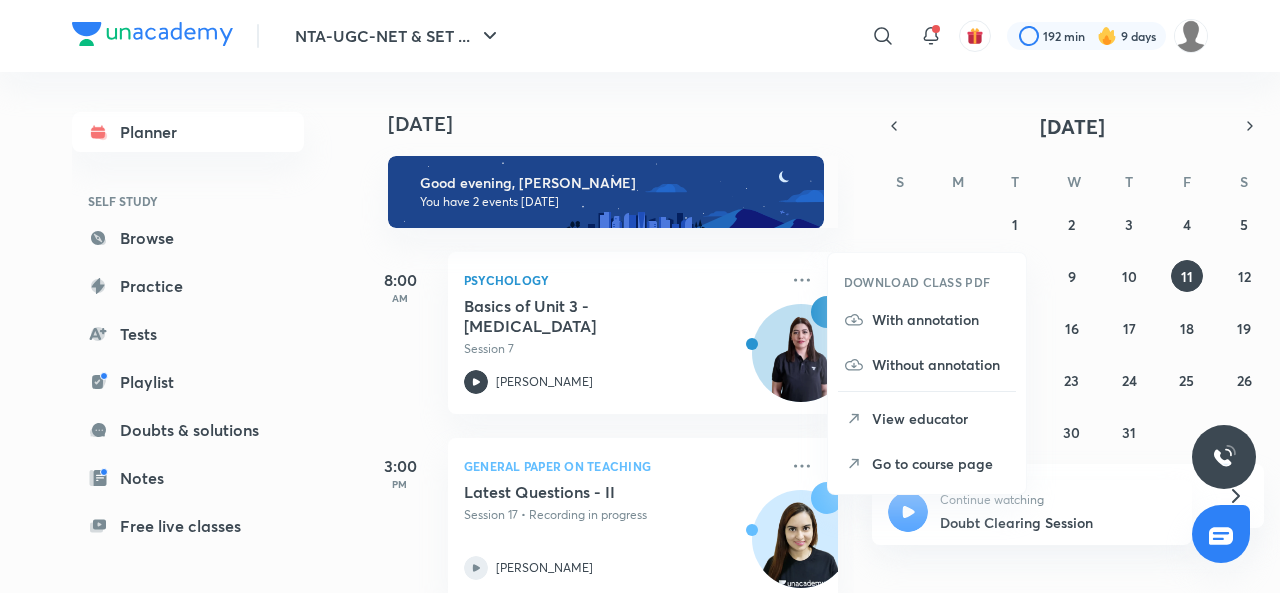click on "View educator" at bounding box center (941, 418) 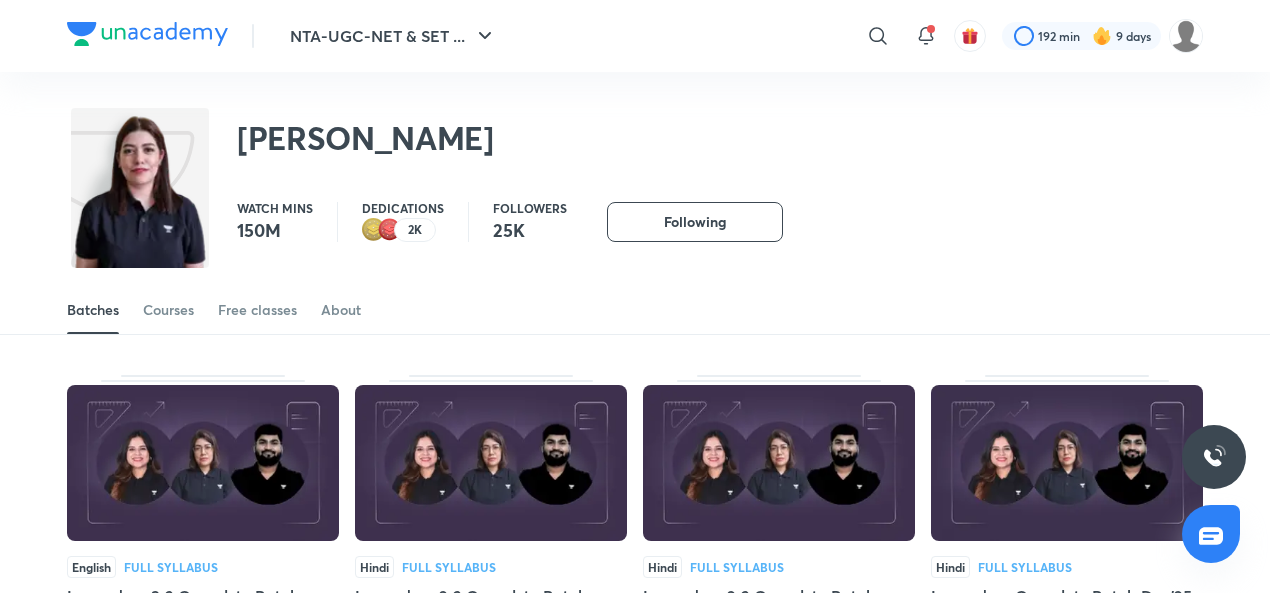 click on "Courses" at bounding box center [168, 310] 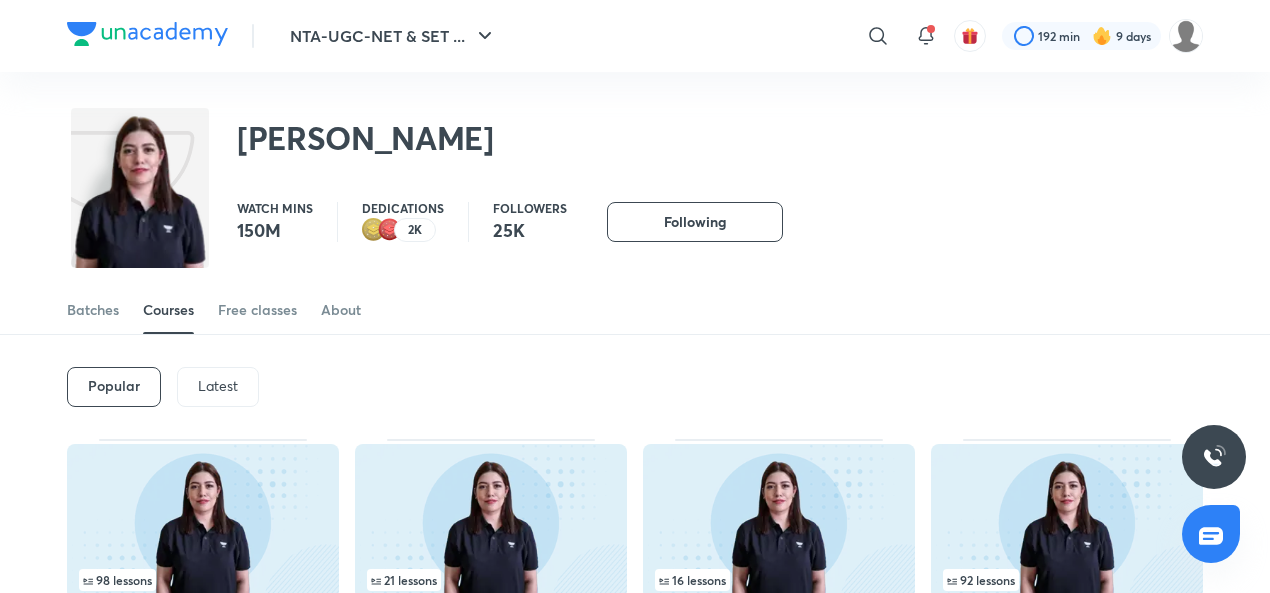 click on "Latest" at bounding box center [218, 386] 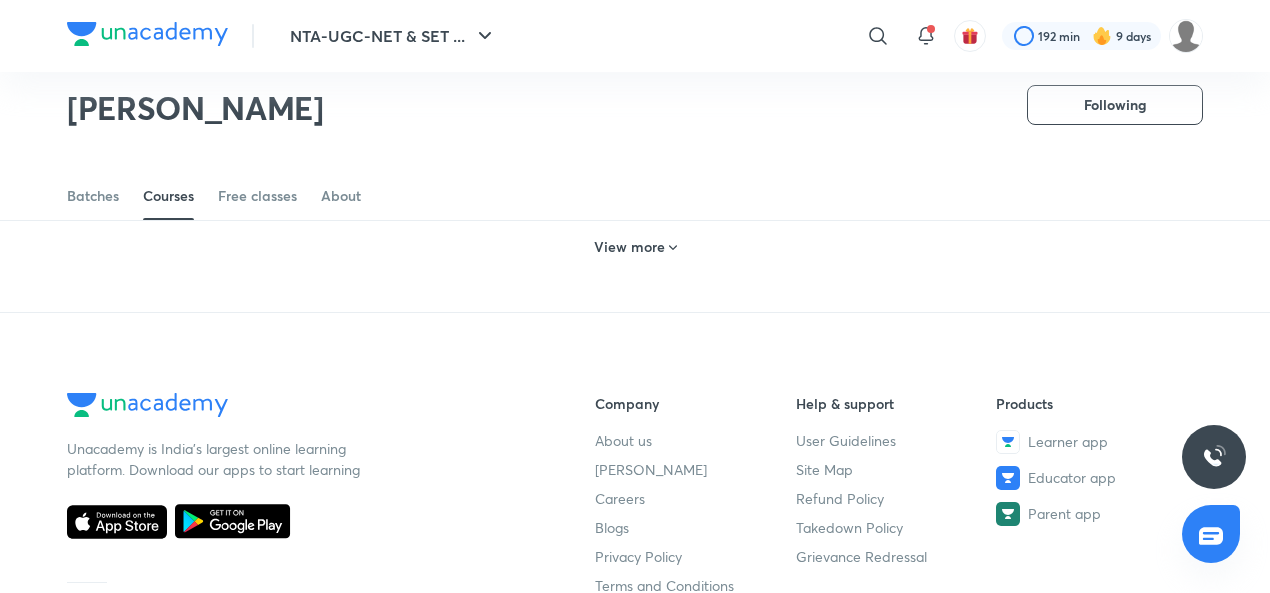 scroll, scrollTop: 1177, scrollLeft: 0, axis: vertical 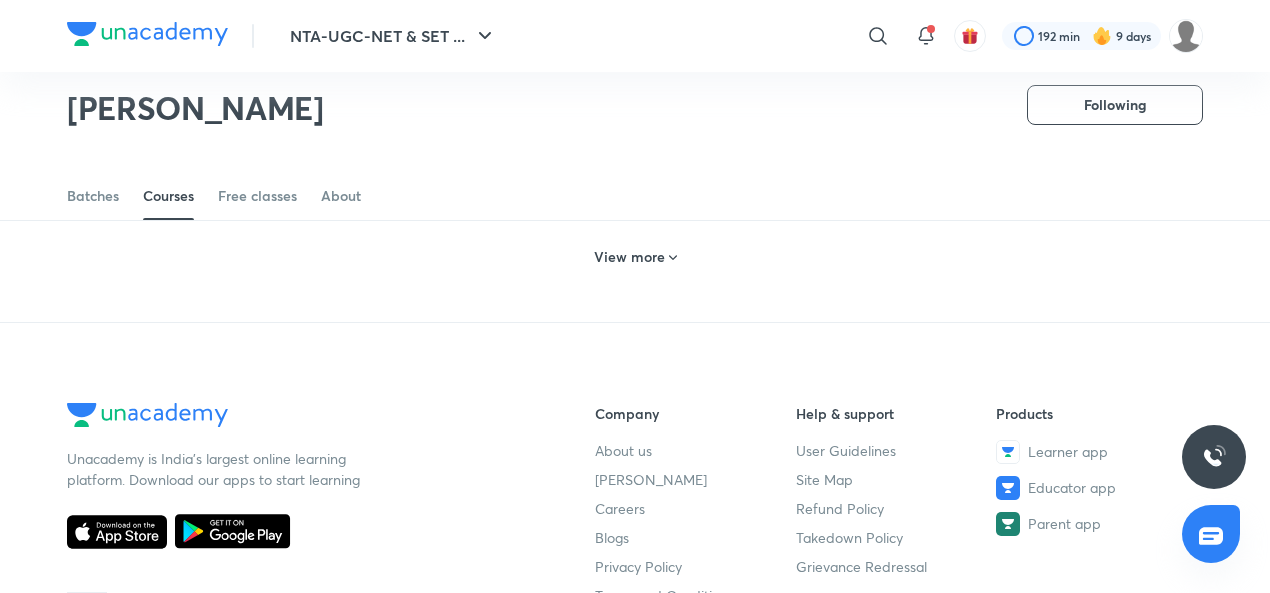 click on "View more" at bounding box center [629, 257] 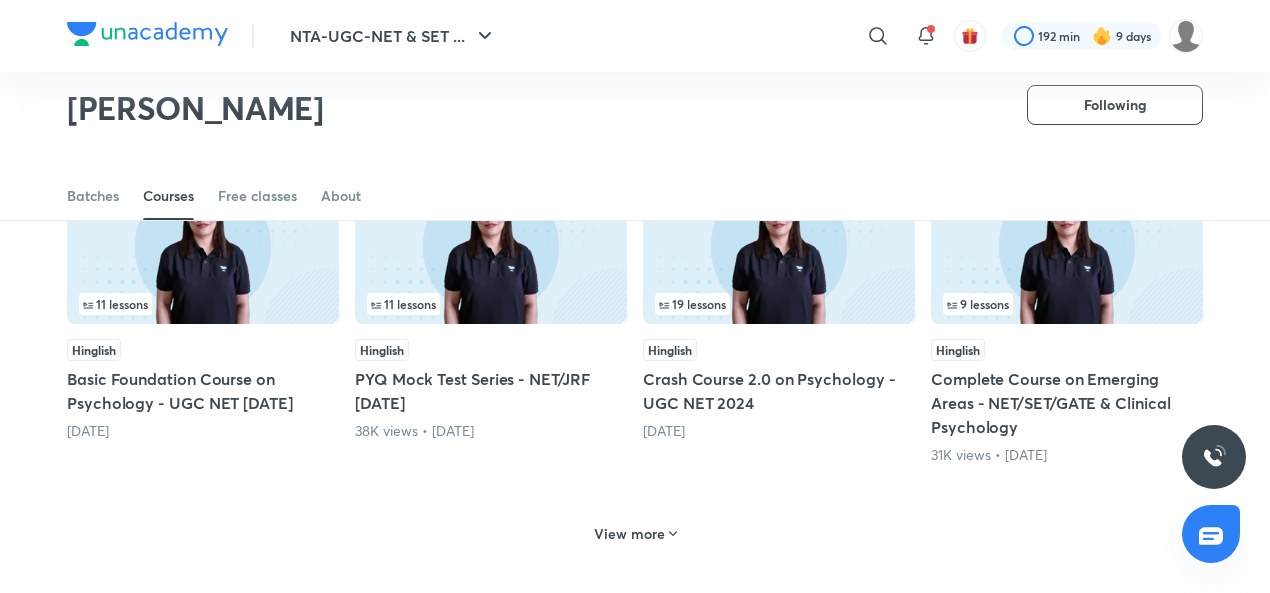scroll, scrollTop: 1929, scrollLeft: 0, axis: vertical 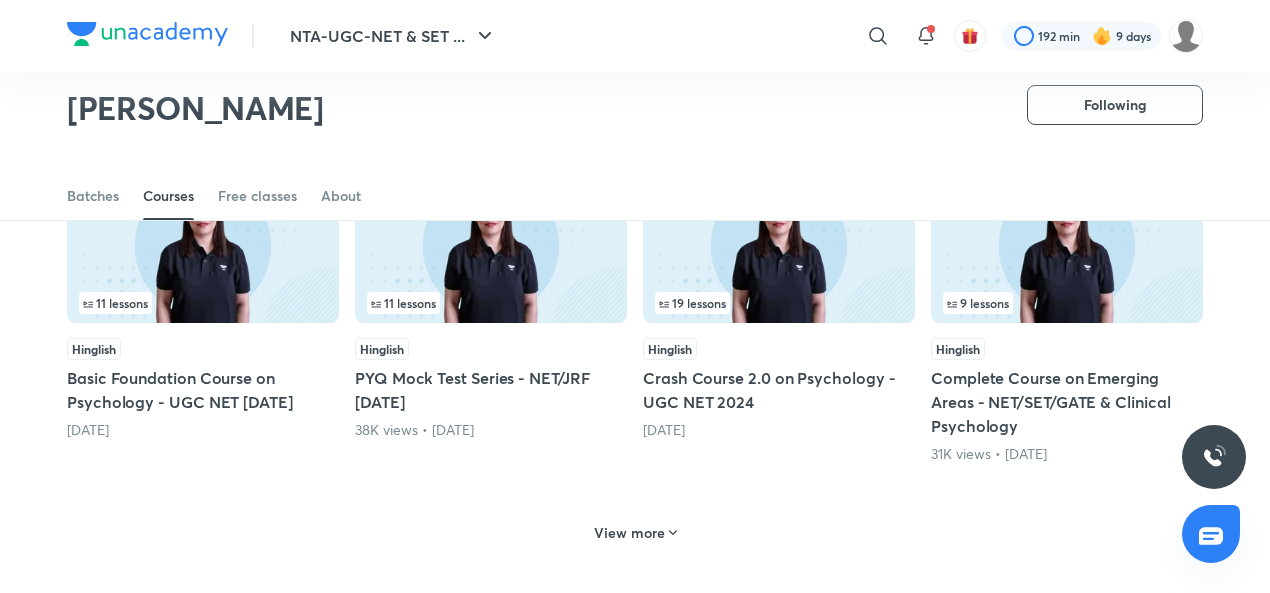 click on "Complete Course on Emerging Areas - NET/SET/GATE & Clinical Psychology" at bounding box center (1067, 402) 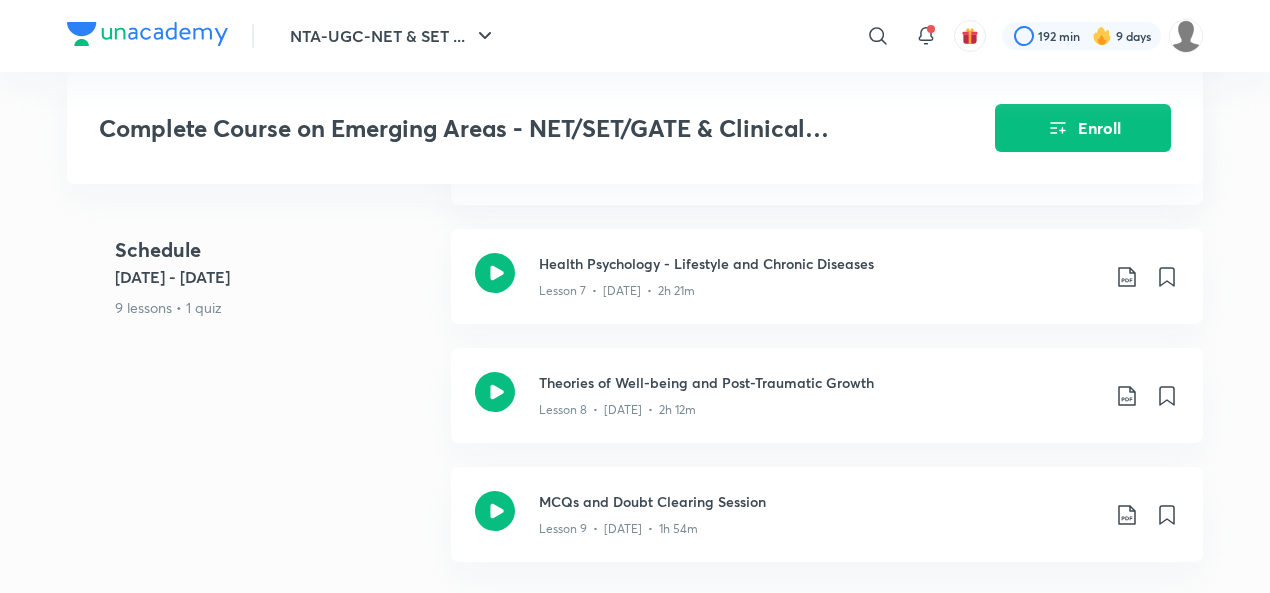 scroll, scrollTop: 2002, scrollLeft: 0, axis: vertical 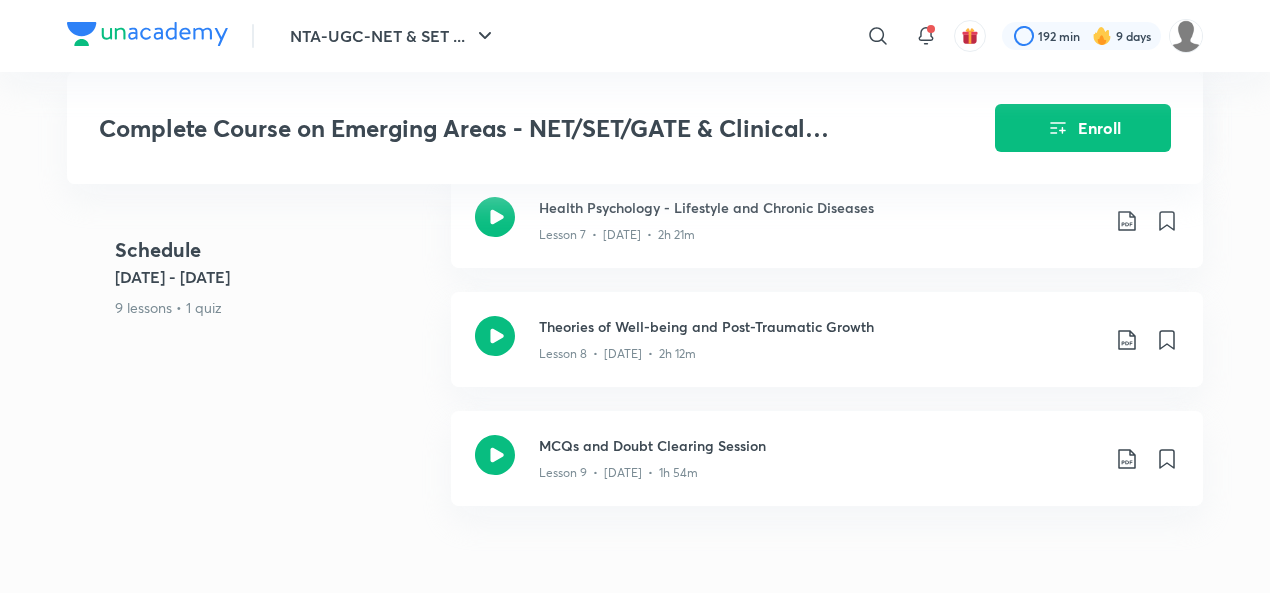 click on "Theories of Well-being and Post-Traumatic Growth" at bounding box center [819, -862] 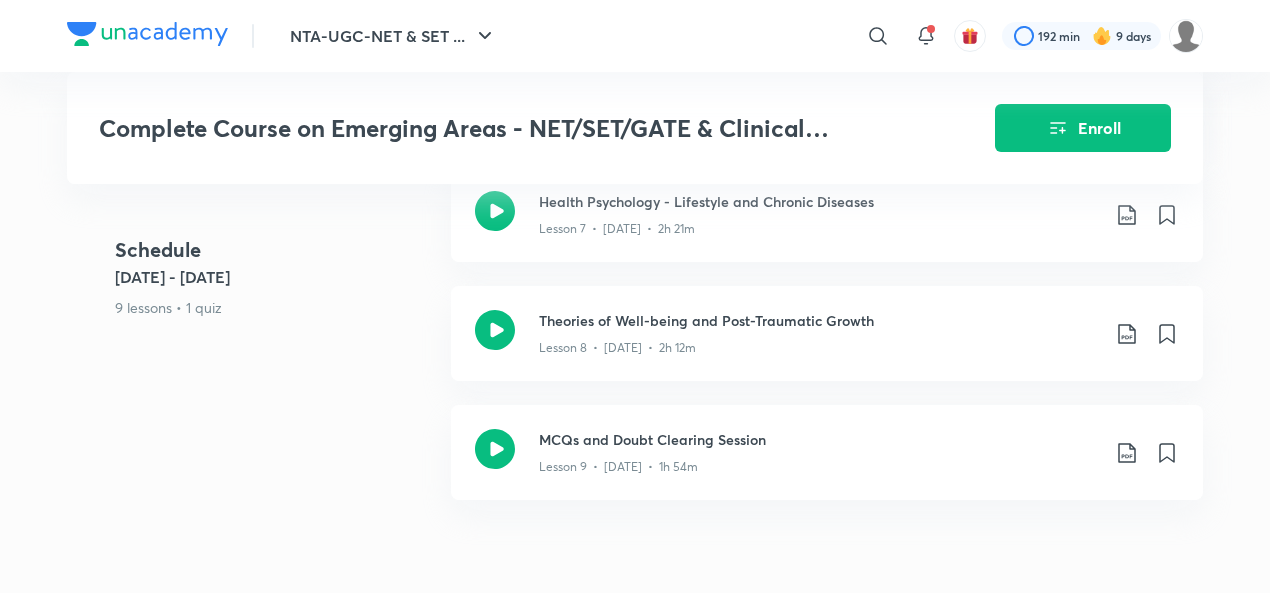 scroll, scrollTop: 2009, scrollLeft: 0, axis: vertical 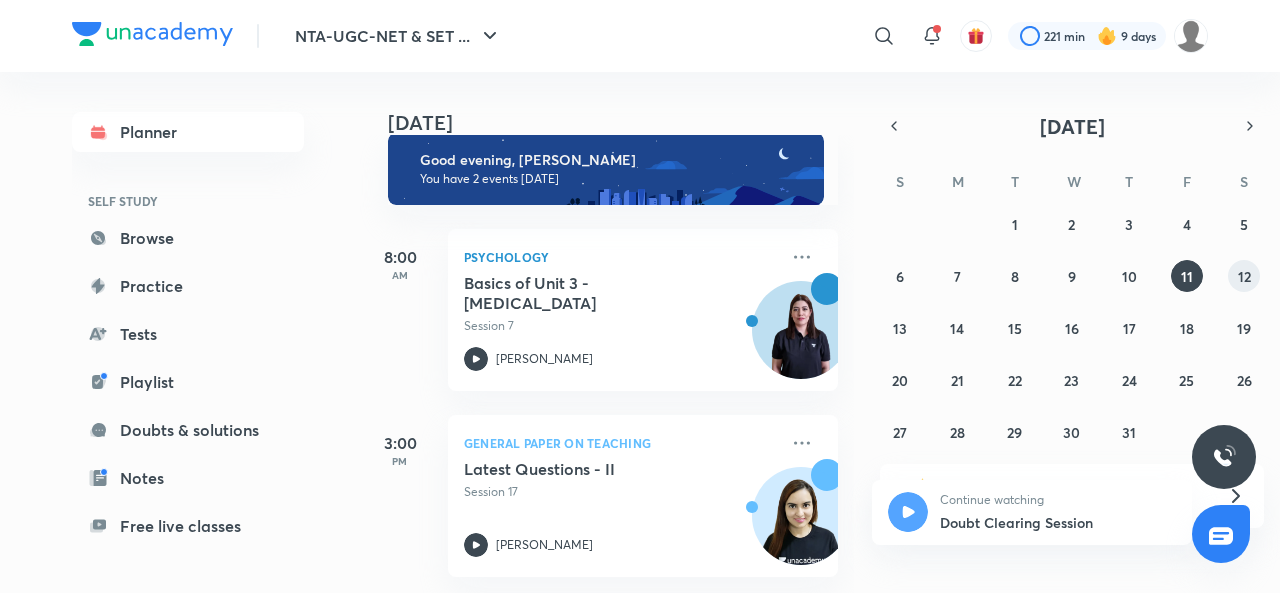click on "12" at bounding box center (1244, 276) 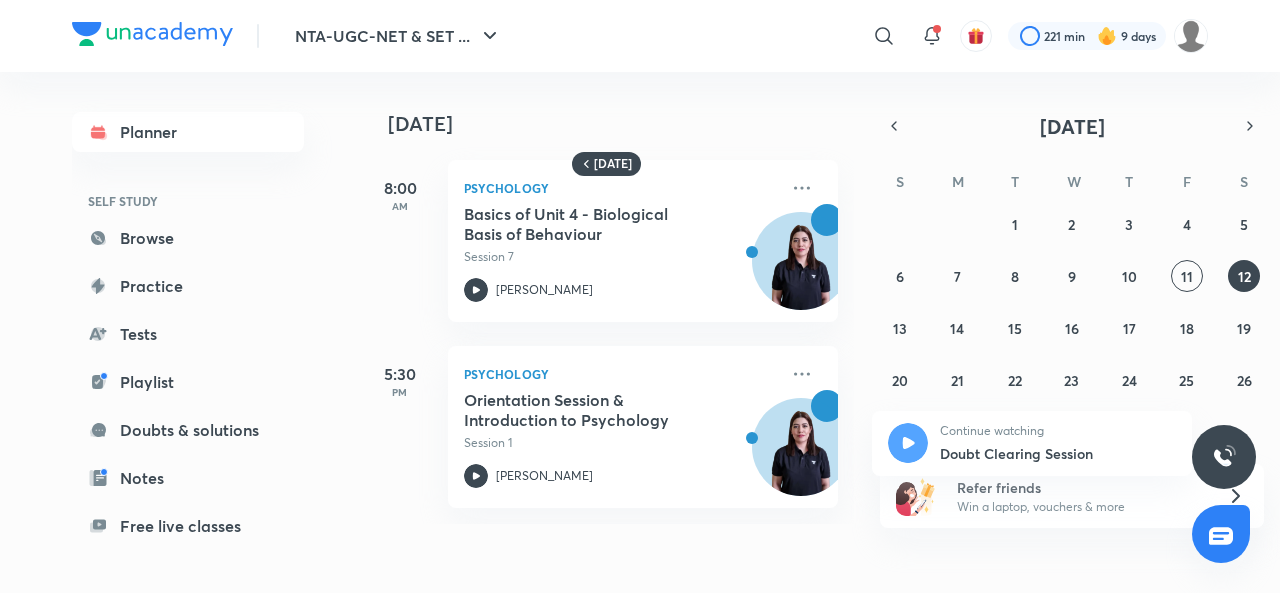 click on "11" at bounding box center (1187, 276) 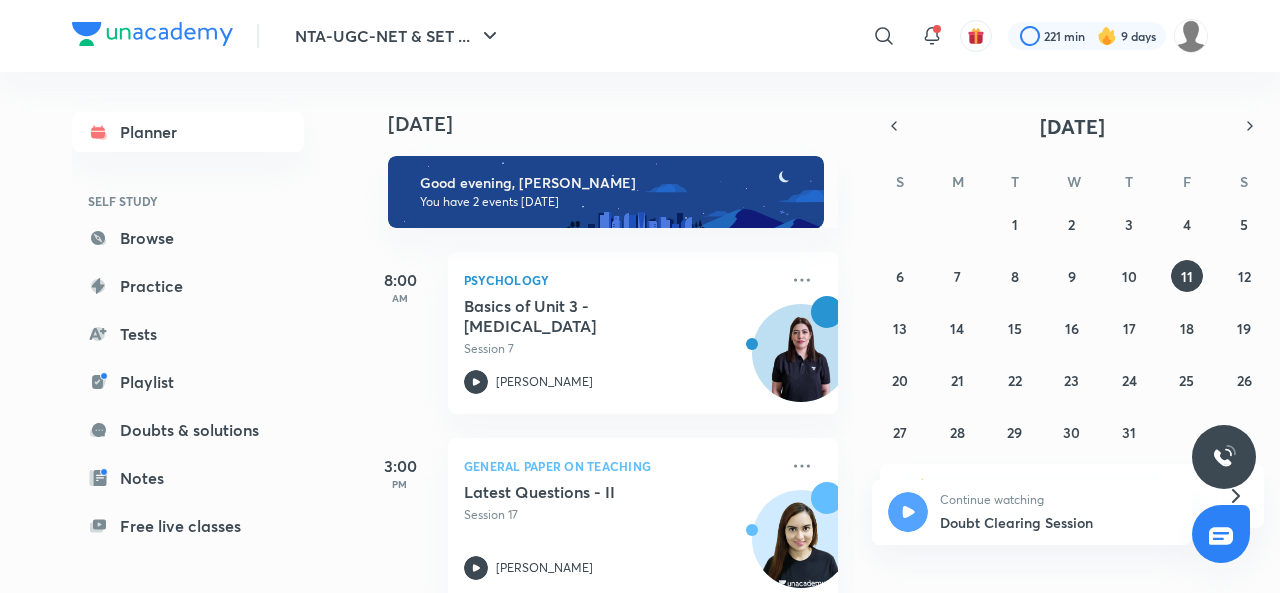 scroll, scrollTop: 38, scrollLeft: 0, axis: vertical 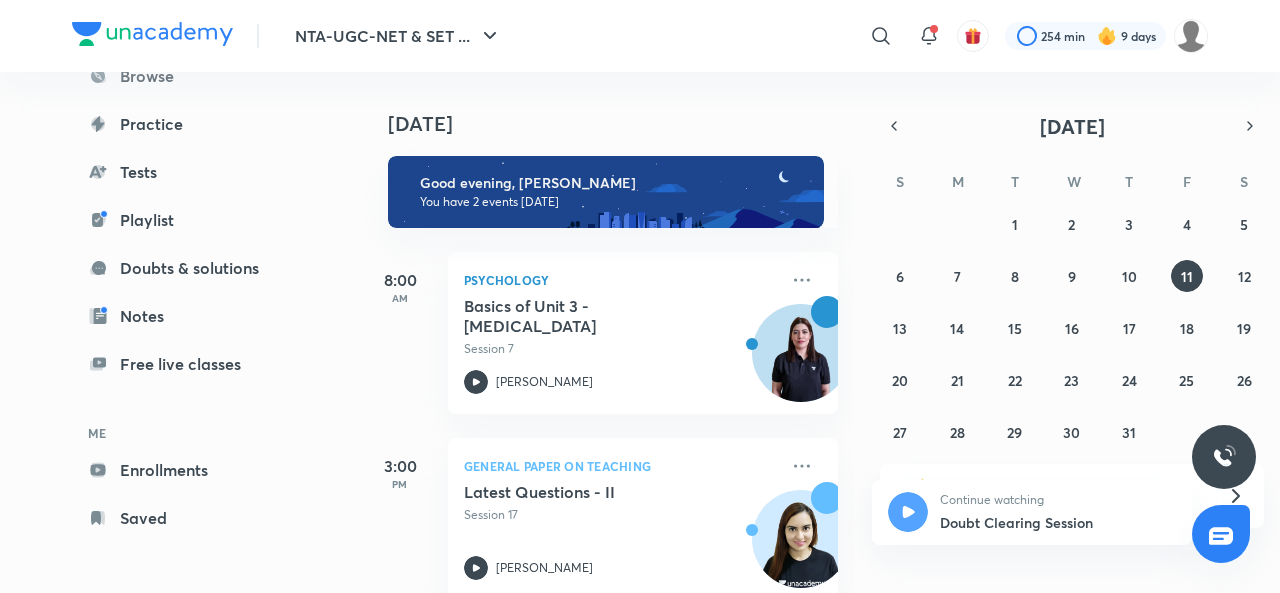 click on "Enrollments" at bounding box center (188, 470) 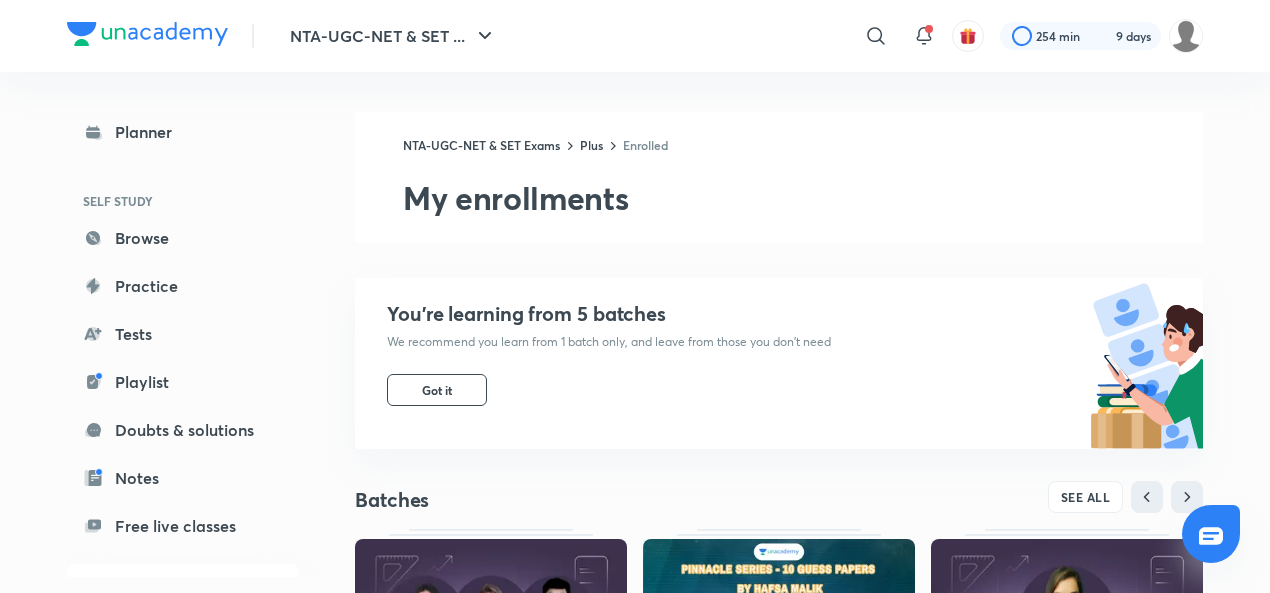 scroll, scrollTop: 288, scrollLeft: 0, axis: vertical 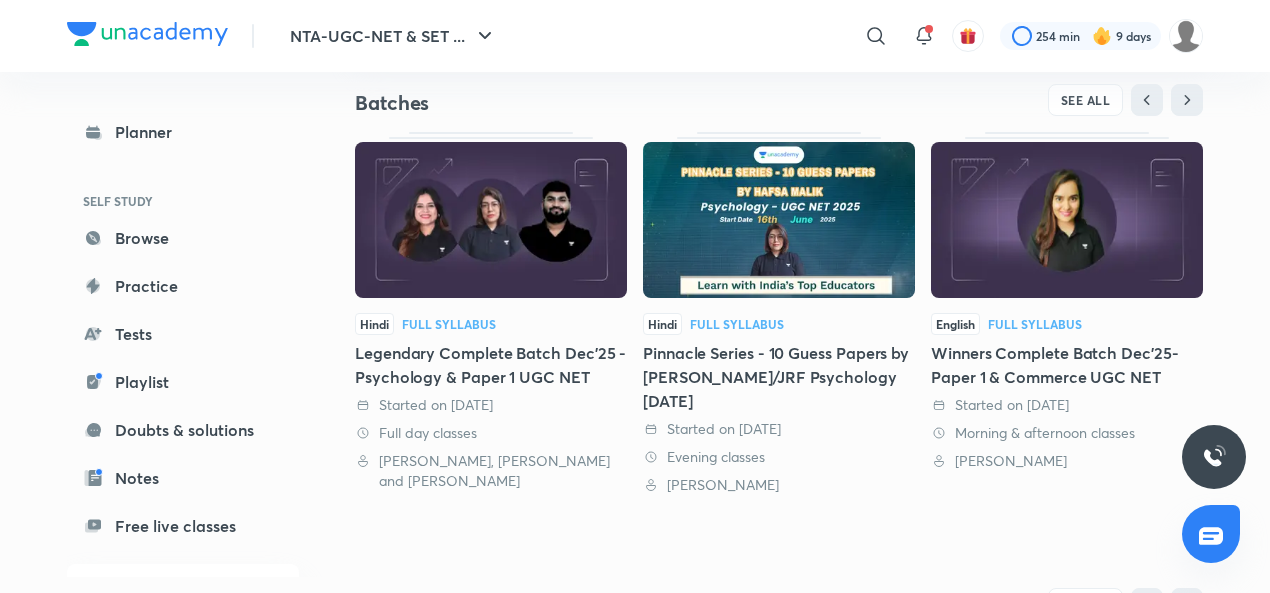click at bounding box center [491, 220] 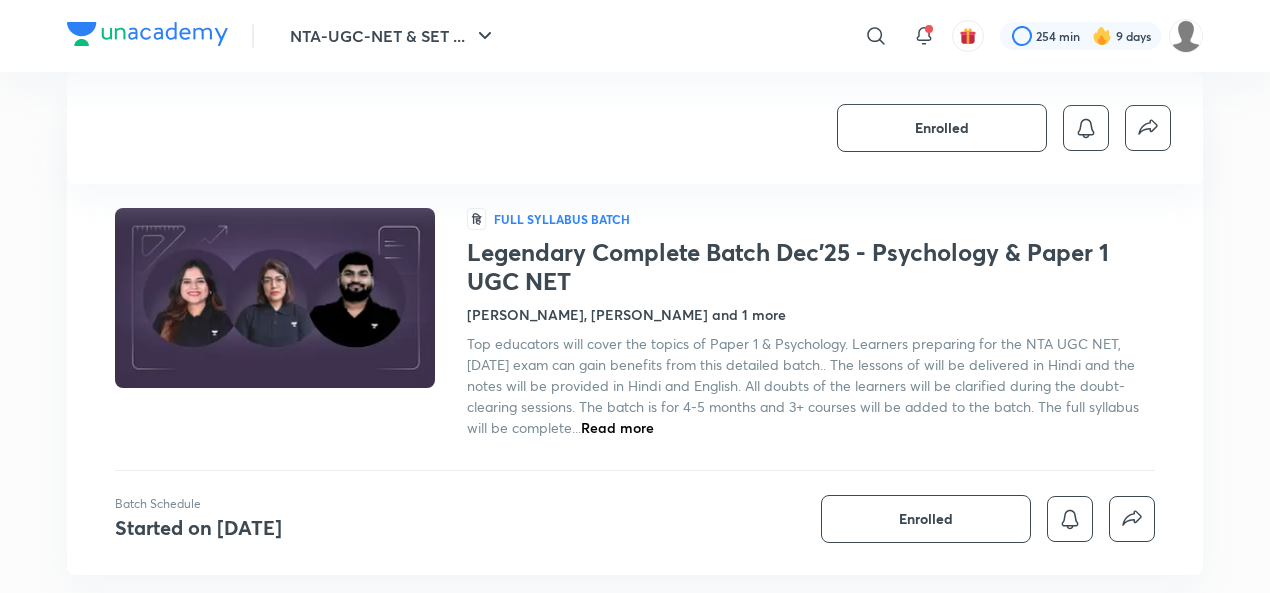 scroll, scrollTop: 449, scrollLeft: 0, axis: vertical 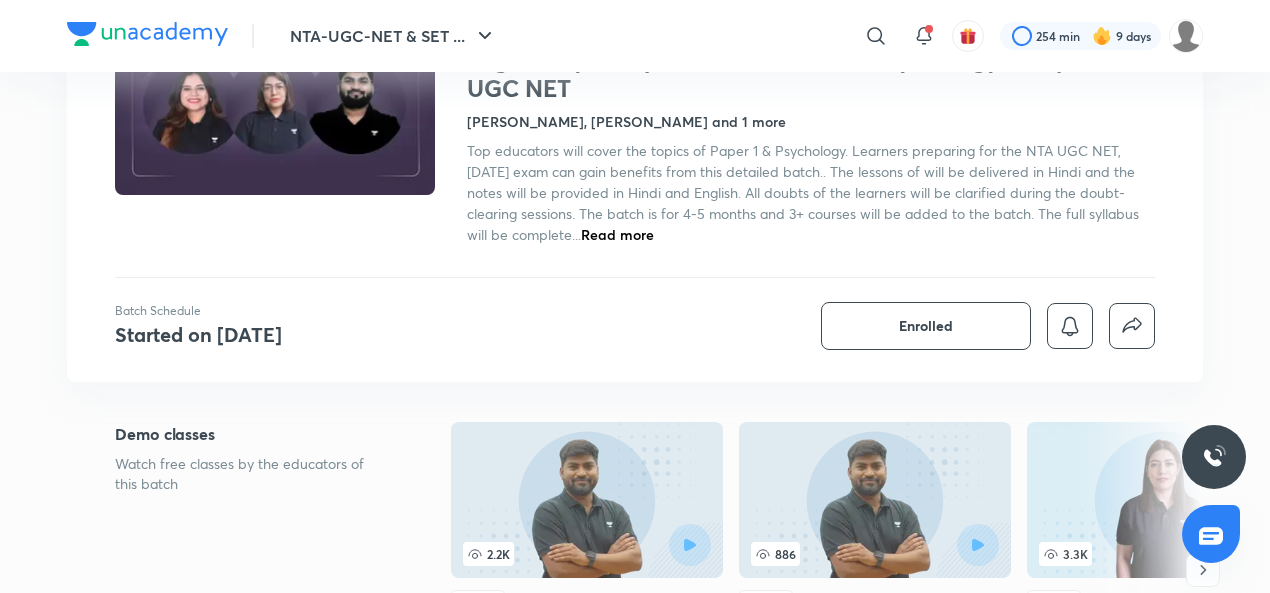 click on "[PERSON_NAME], [PERSON_NAME] and 1 more" at bounding box center (626, 121) 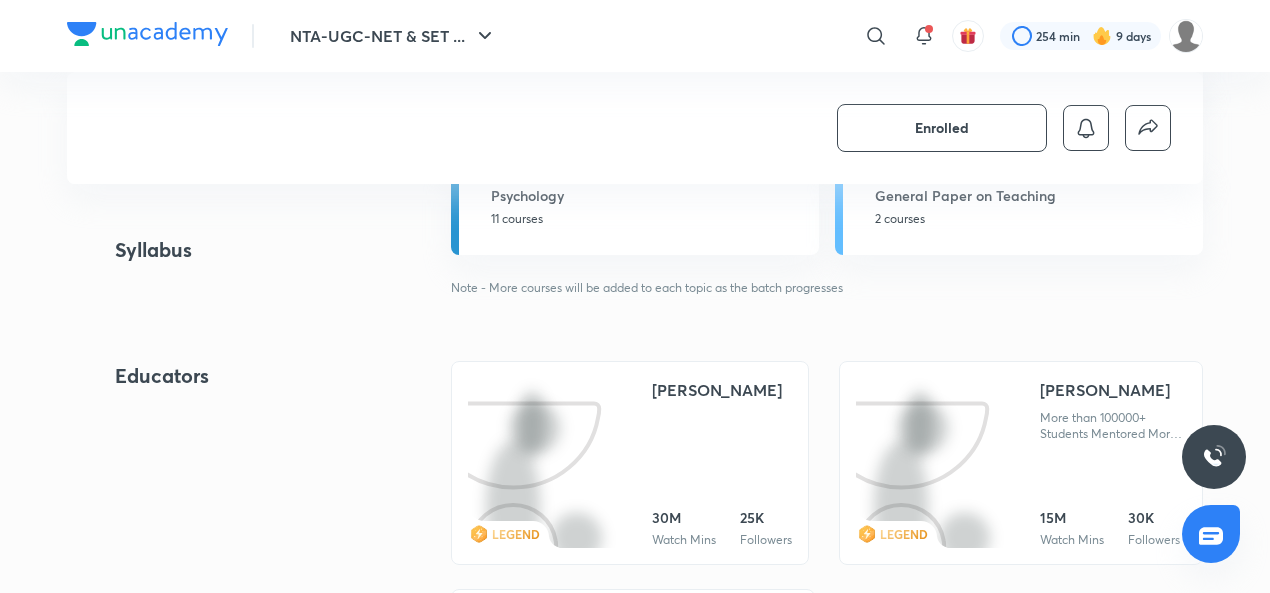 scroll, scrollTop: 1661, scrollLeft: 0, axis: vertical 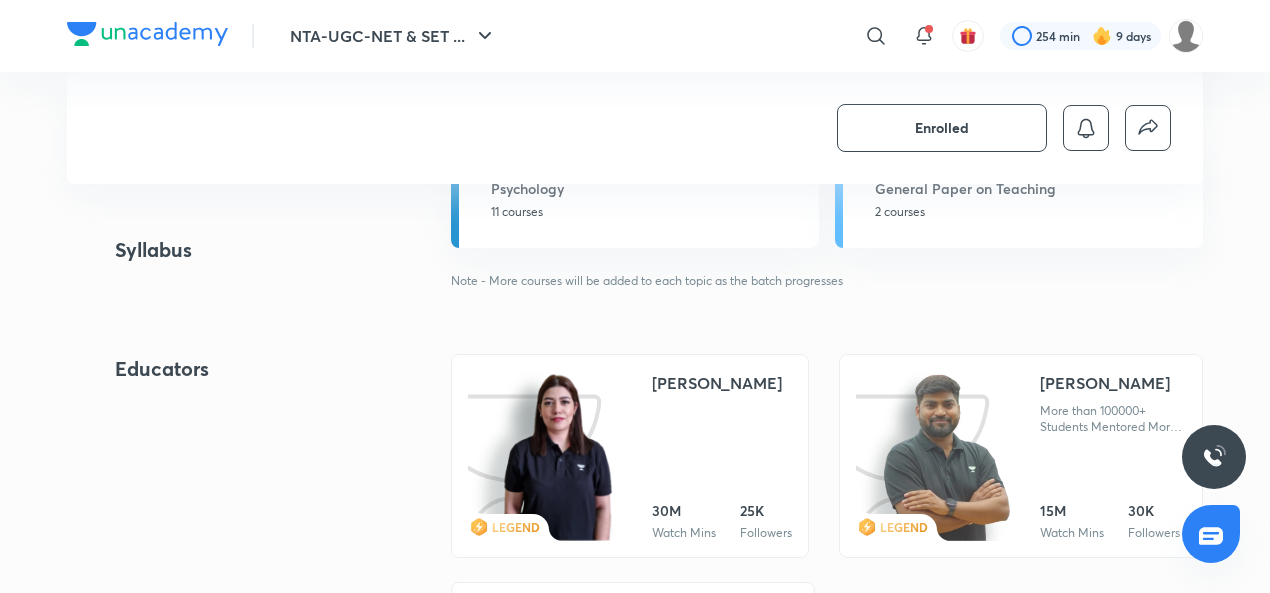 click at bounding box center (946, 457) 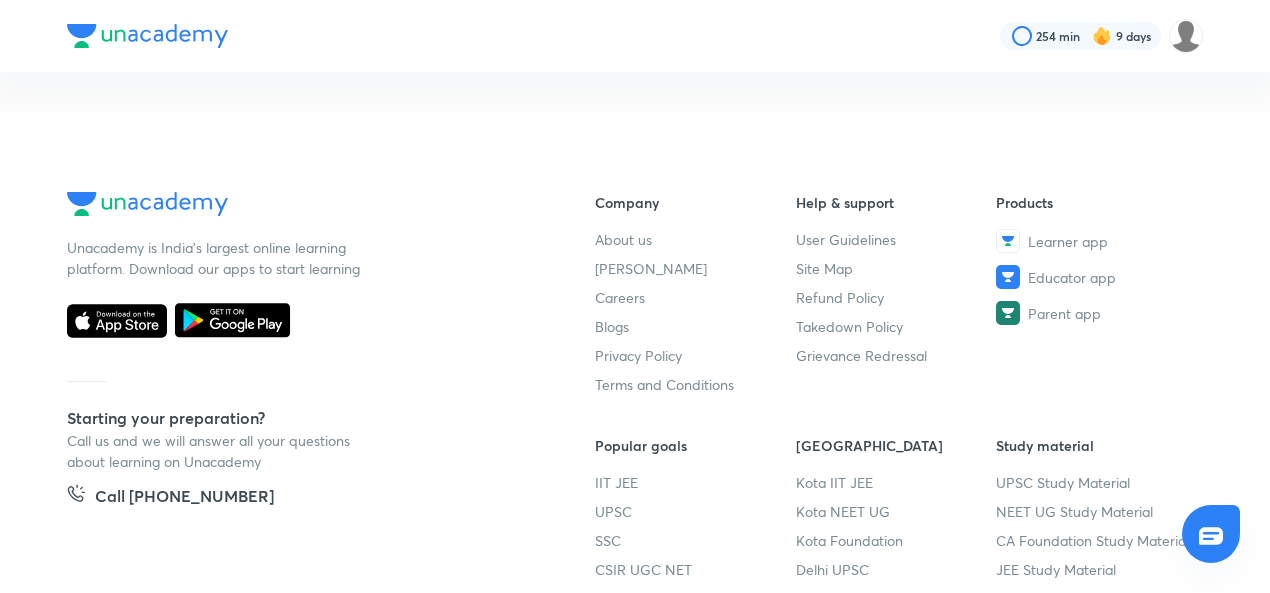 scroll, scrollTop: 0, scrollLeft: 0, axis: both 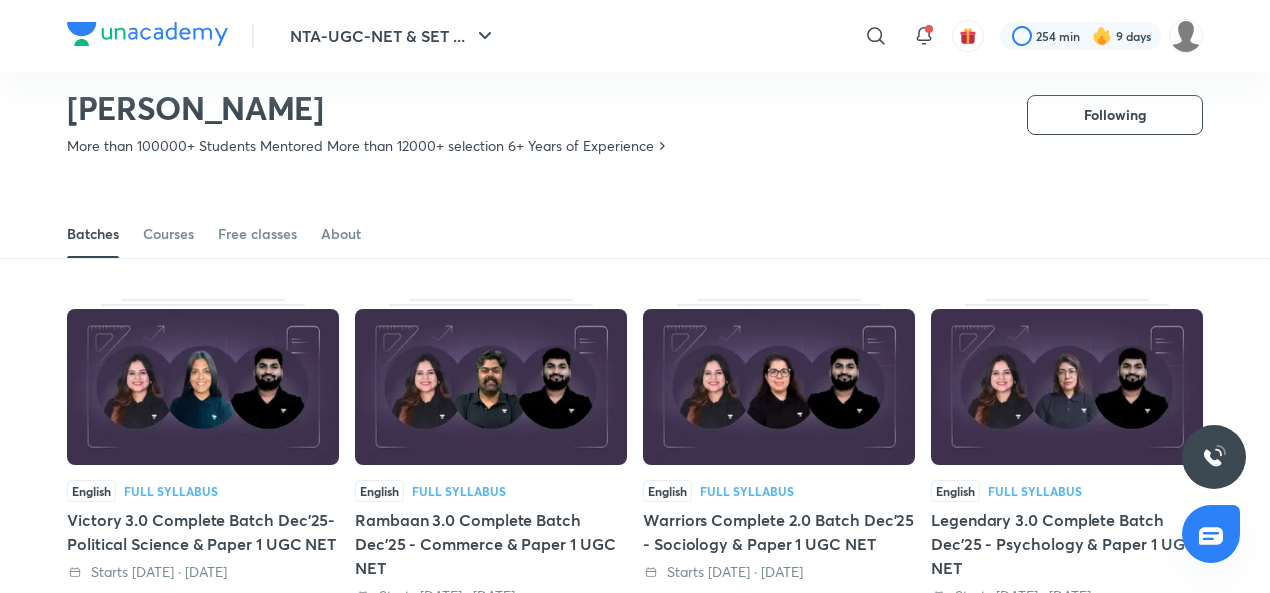 click on "Courses" at bounding box center [168, 234] 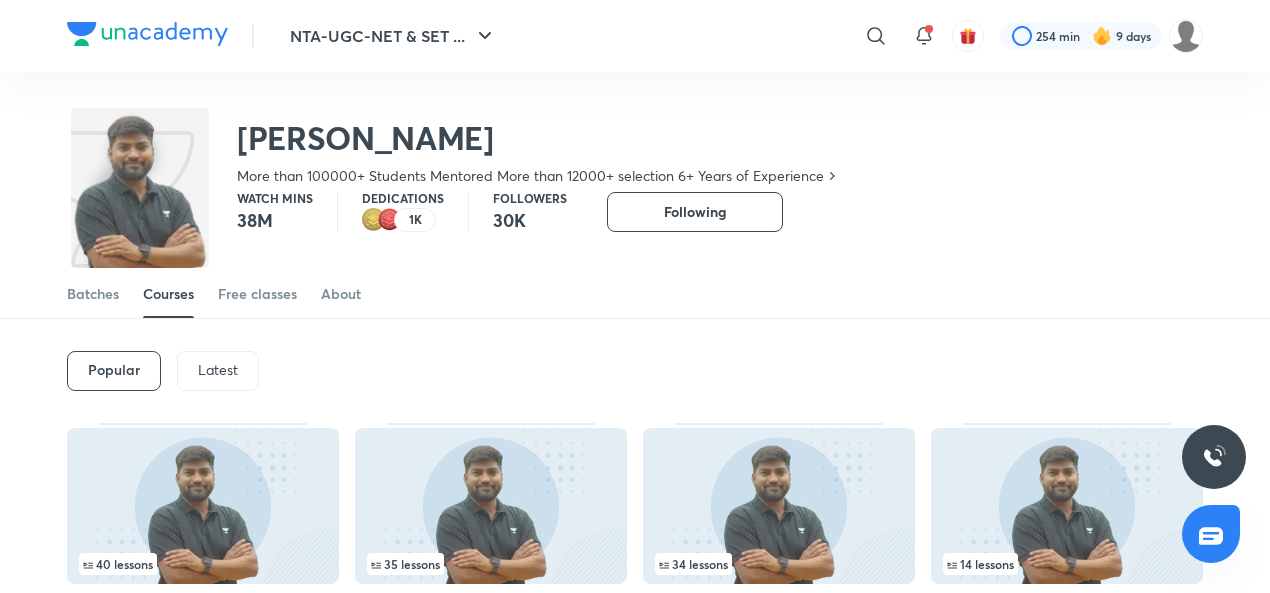 scroll, scrollTop: 0, scrollLeft: 0, axis: both 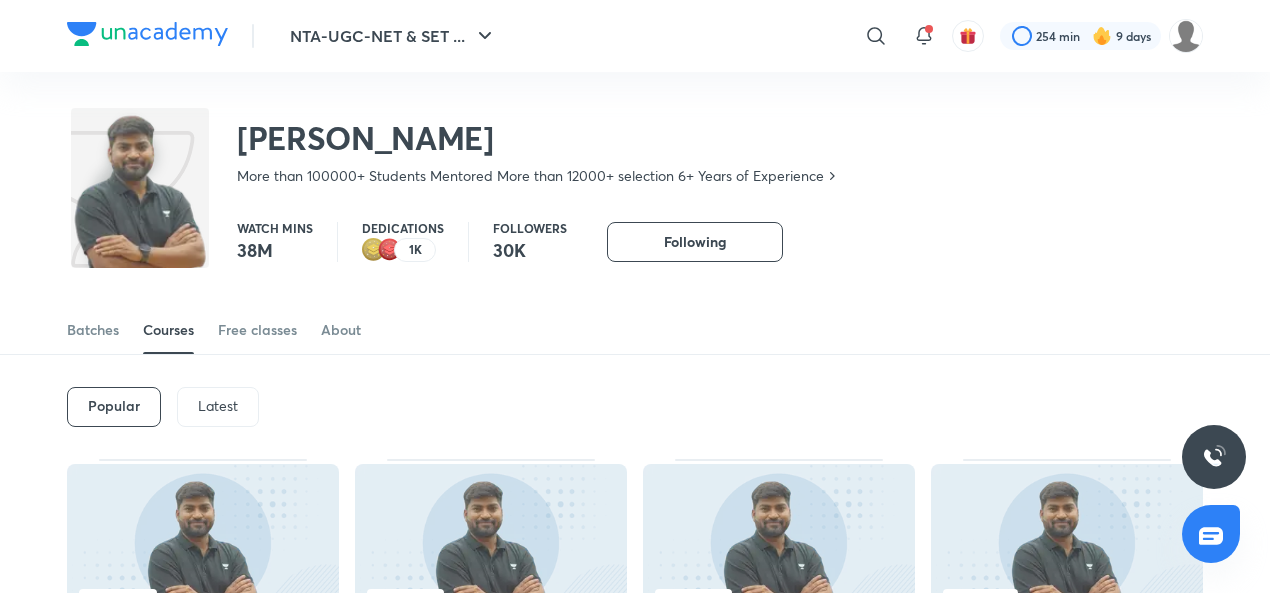 click on "Latest" at bounding box center (218, 406) 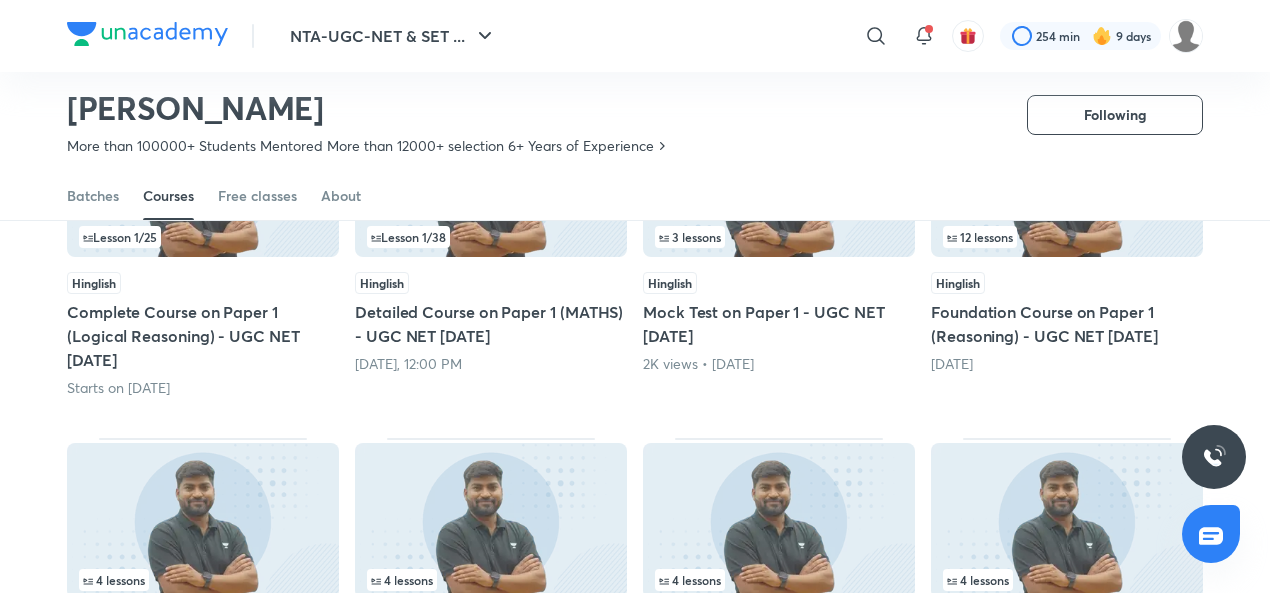 scroll, scrollTop: 304, scrollLeft: 0, axis: vertical 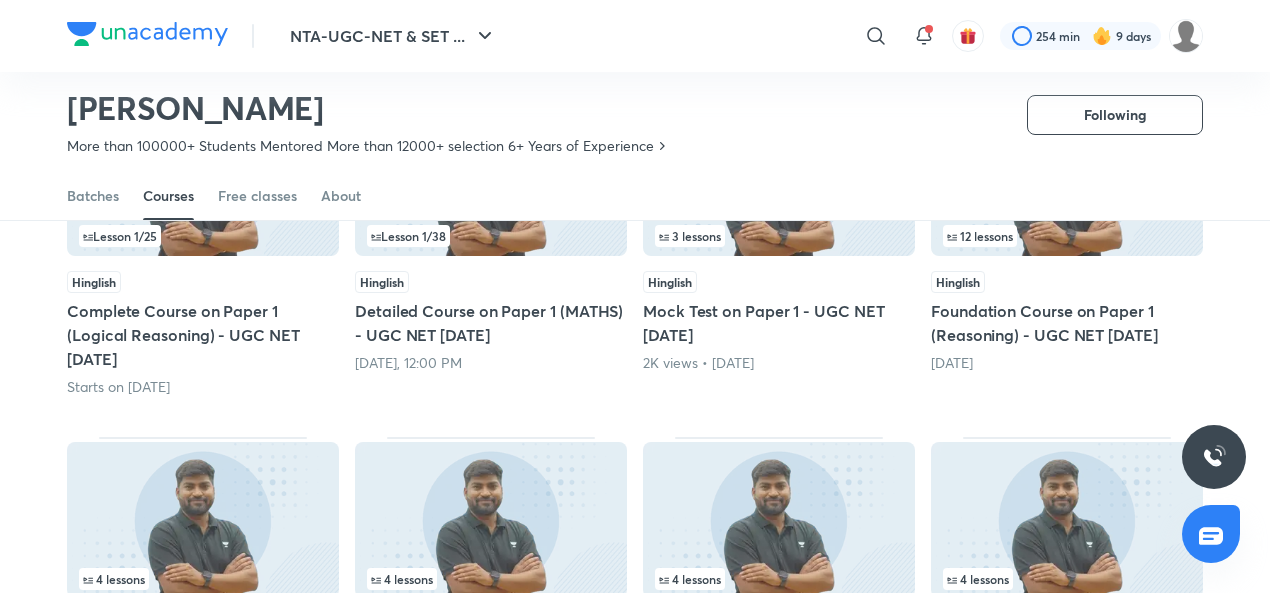 click on "Detailed Course on Paper 1 (MATHS) - UGC NET DEC 2025" at bounding box center (491, 323) 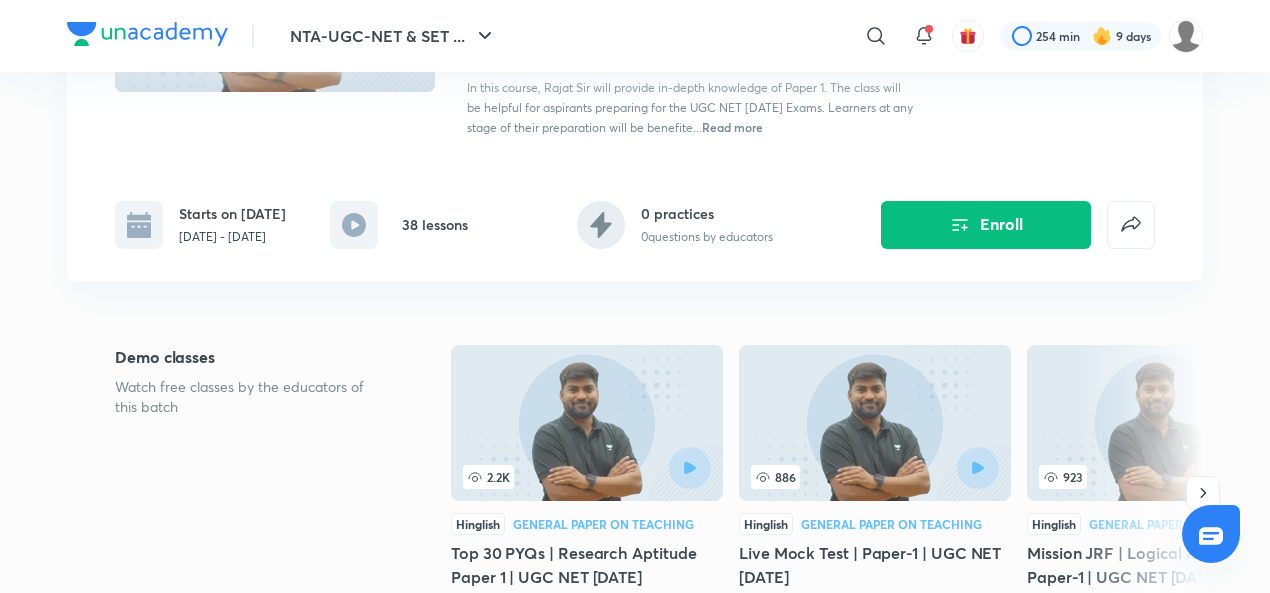 scroll, scrollTop: 0, scrollLeft: 0, axis: both 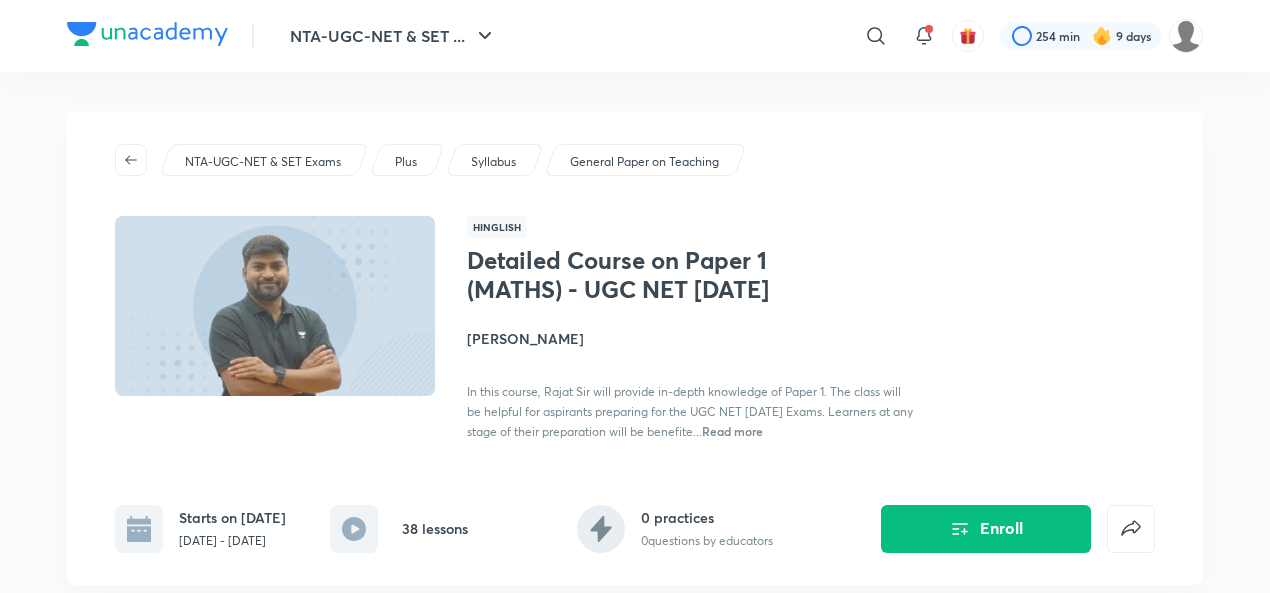 click 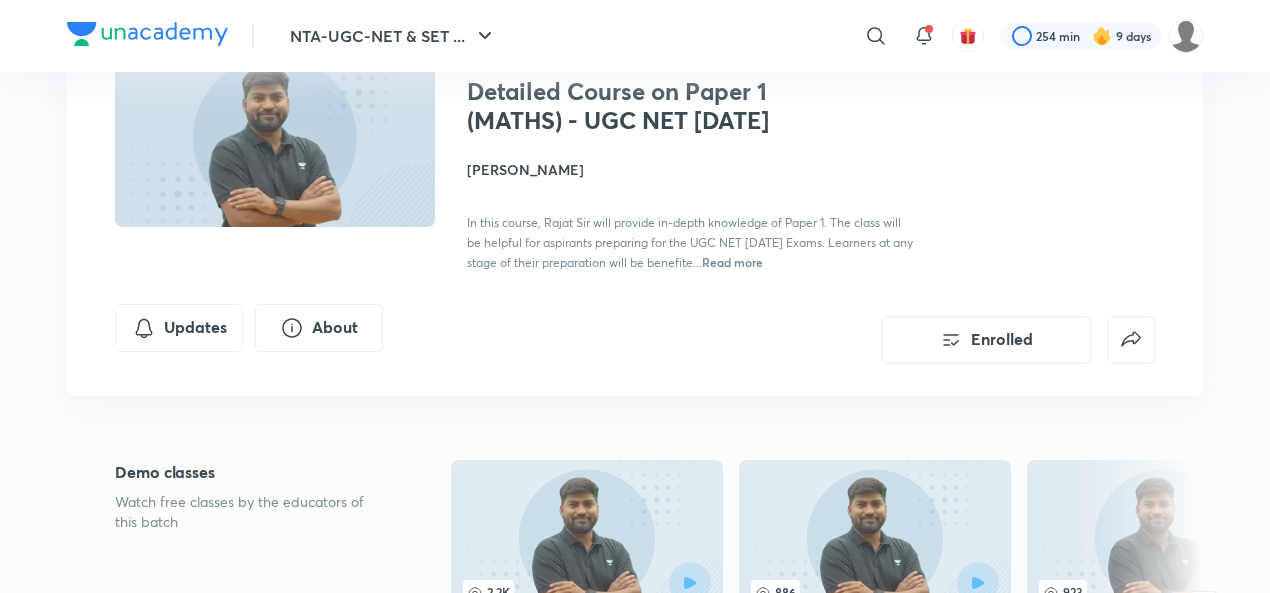 scroll, scrollTop: 0, scrollLeft: 0, axis: both 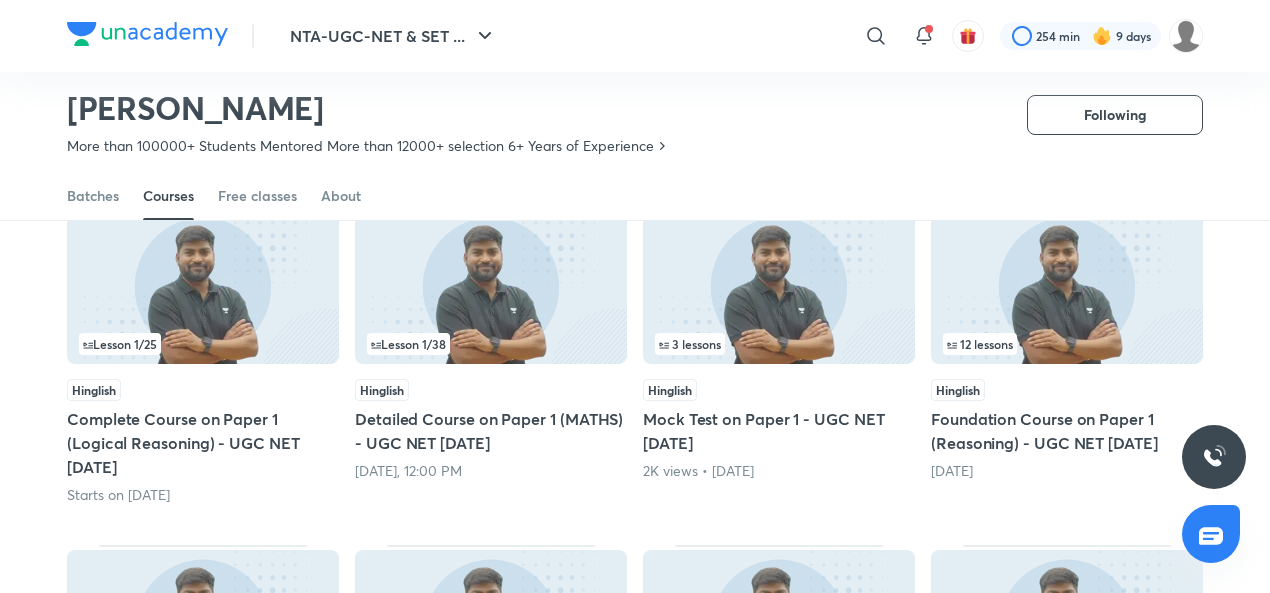 click on "Complete Course on Paper 1 (Logical Reasoning) - UGC NET DEC 2025" at bounding box center [203, 443] 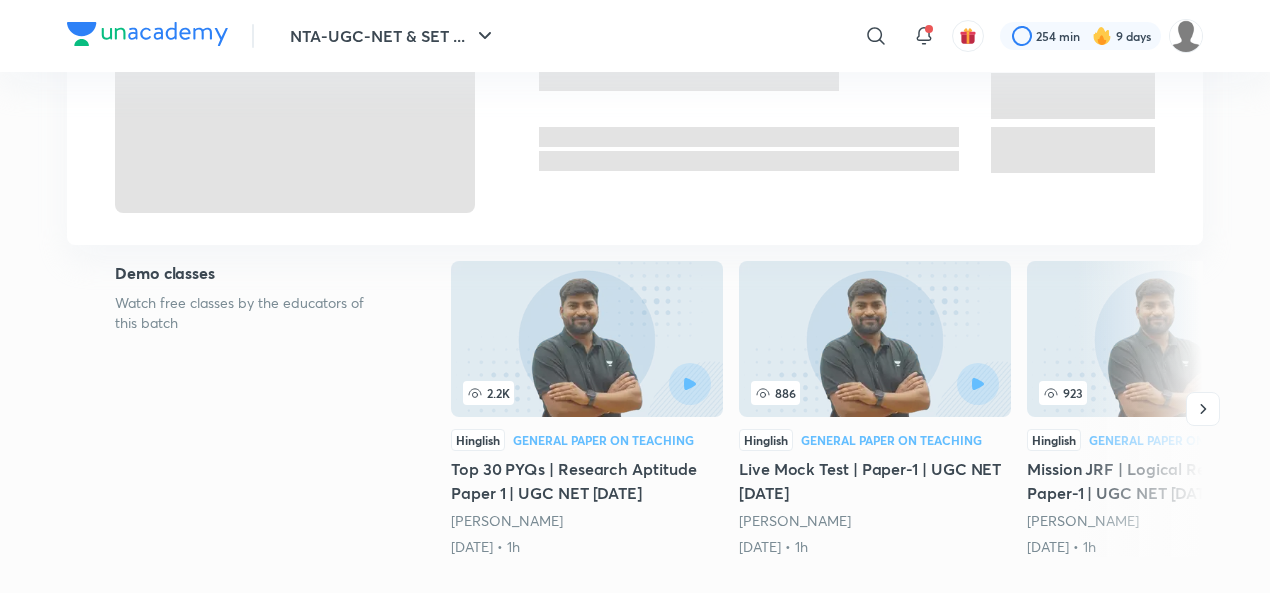 scroll, scrollTop: 0, scrollLeft: 0, axis: both 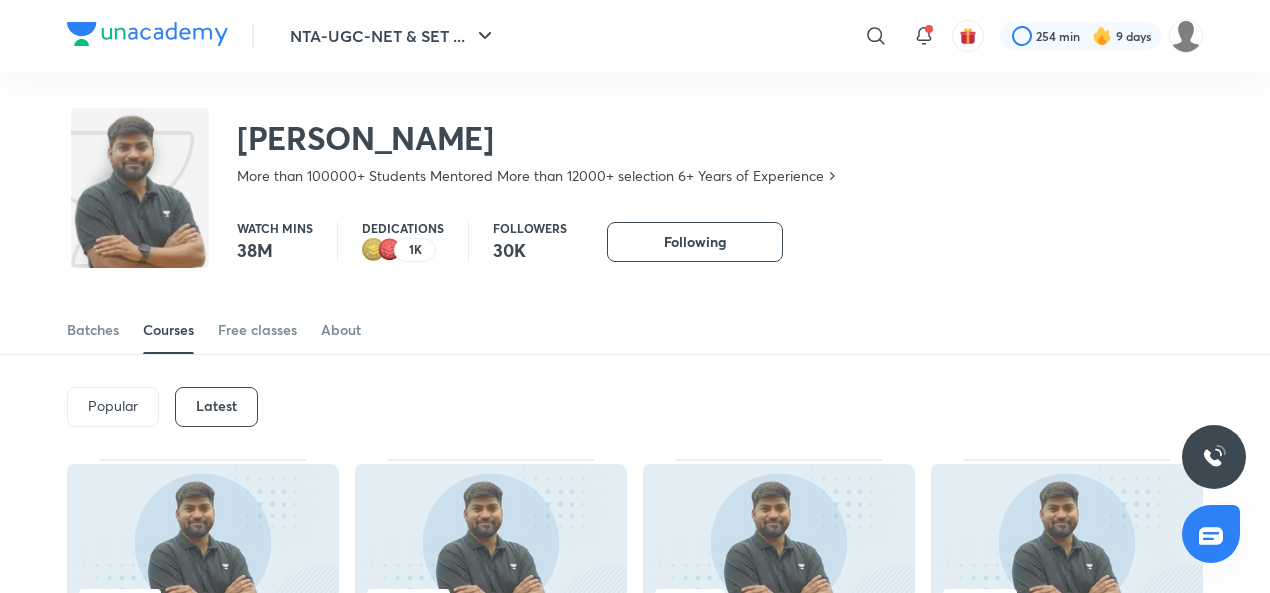 click on "Batches" at bounding box center (93, 330) 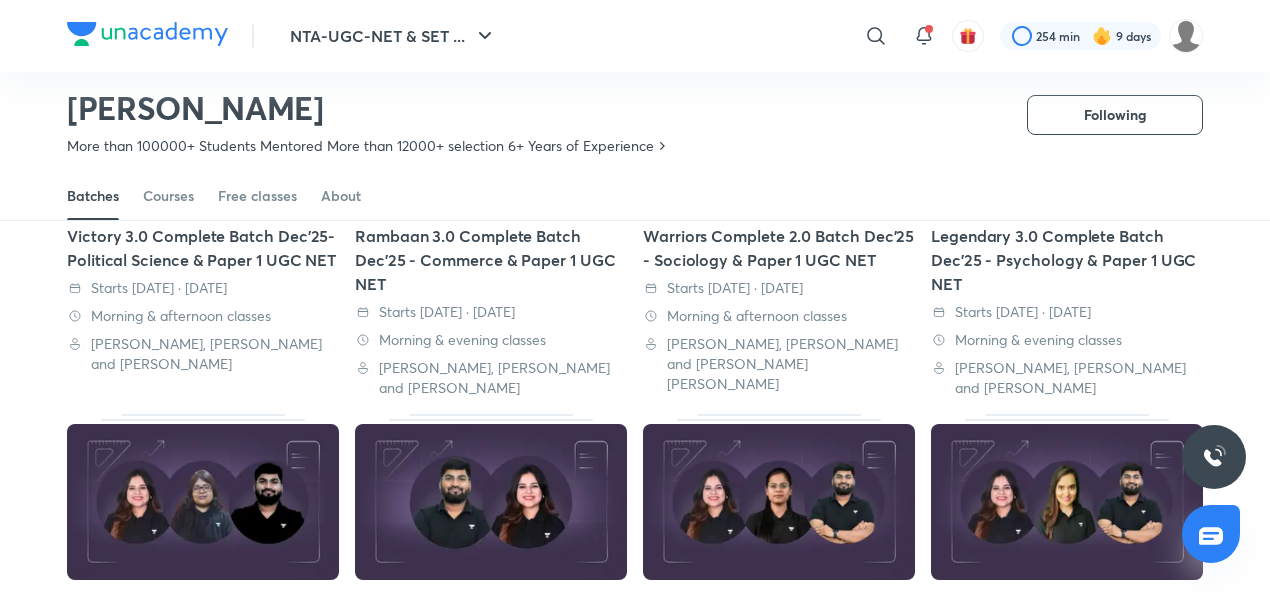 scroll, scrollTop: 320, scrollLeft: 0, axis: vertical 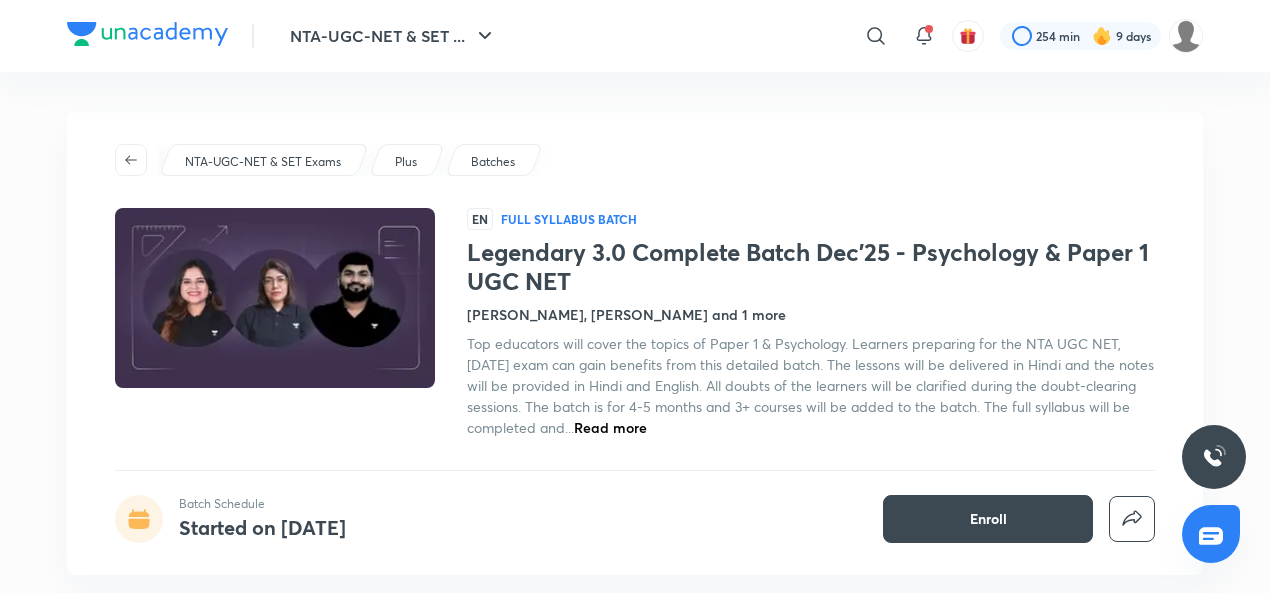 click on "Hafsa Malik, Rajat Kumar and 1 more" at bounding box center (626, 314) 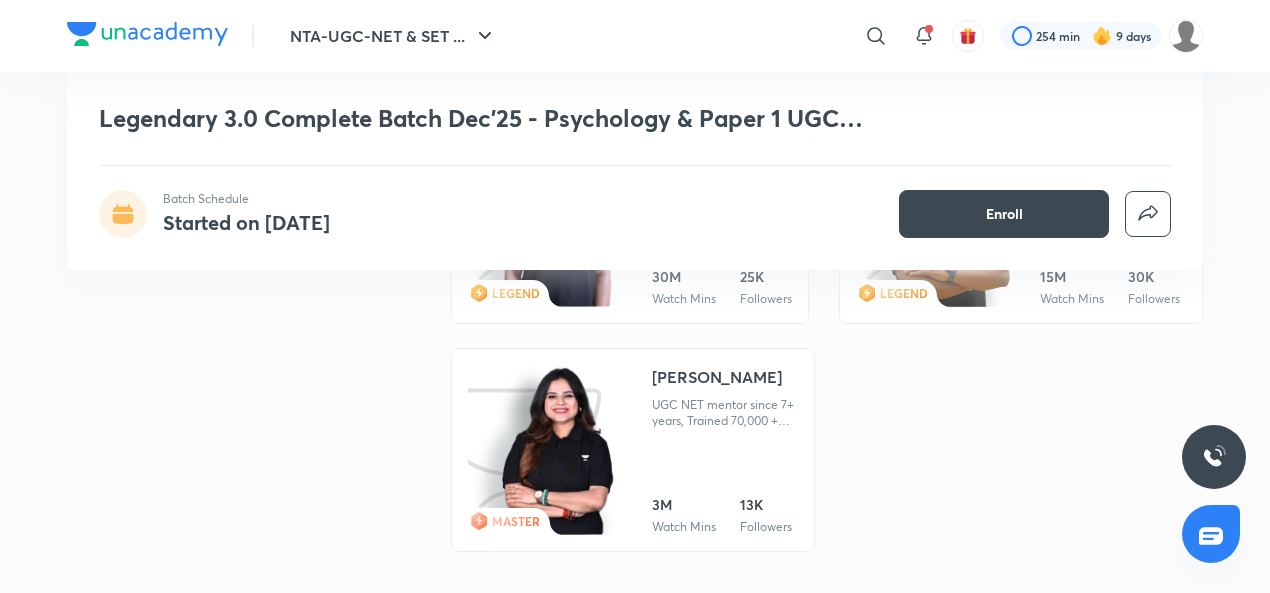 scroll, scrollTop: 2101, scrollLeft: 0, axis: vertical 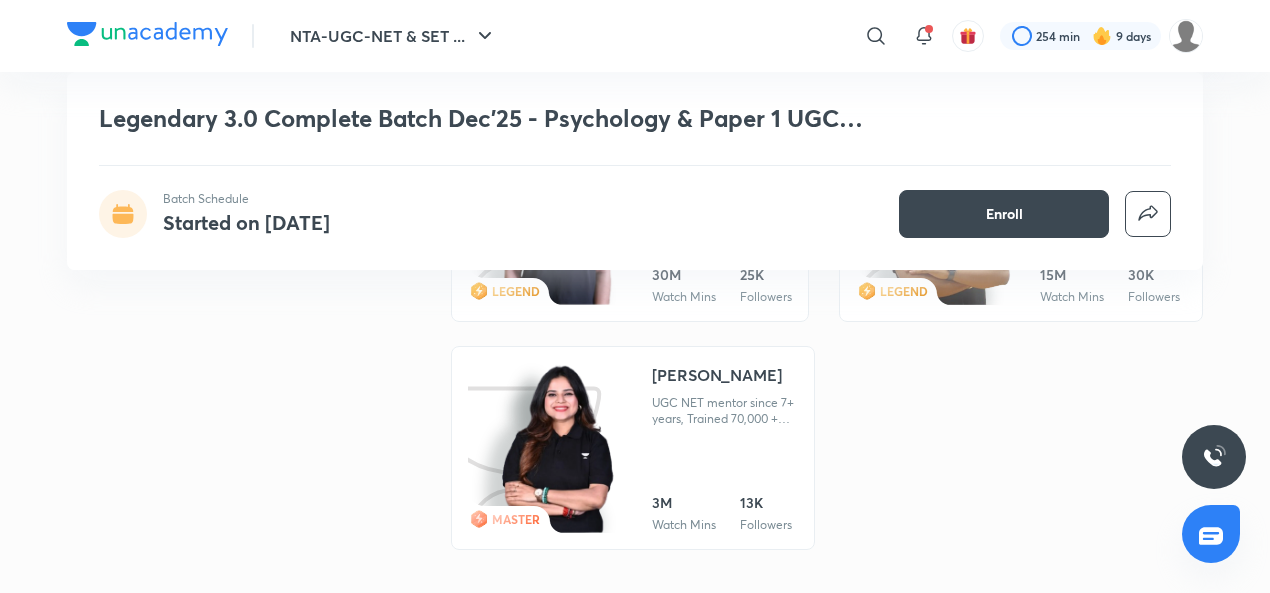 click at bounding box center [557, 449] 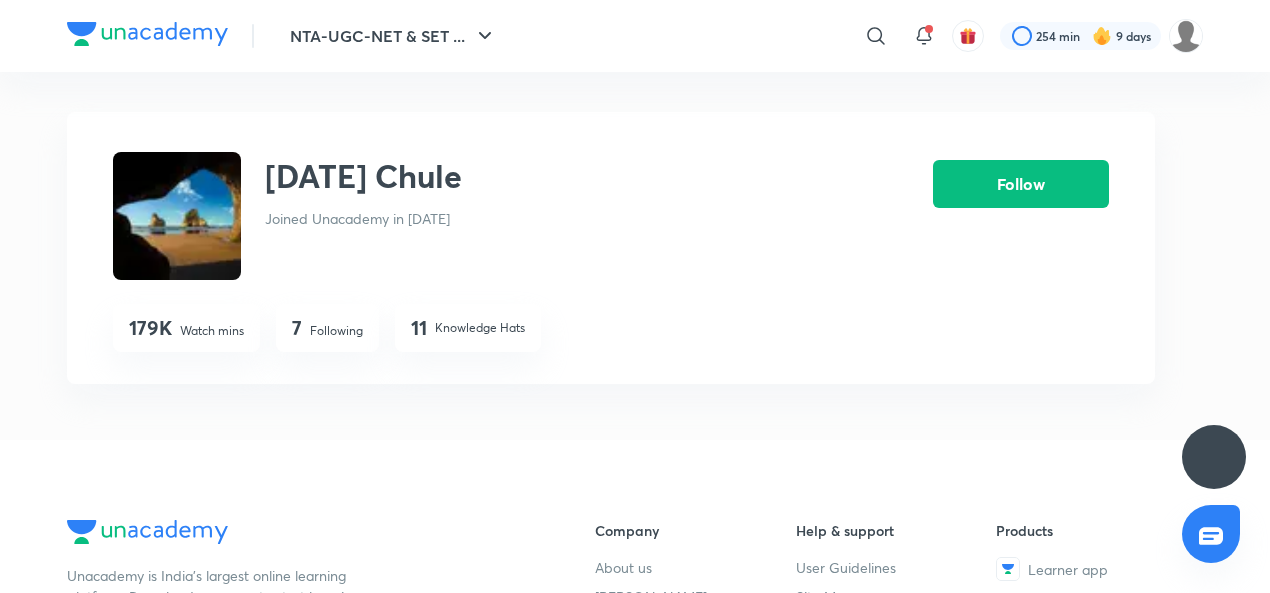scroll, scrollTop: 0, scrollLeft: 0, axis: both 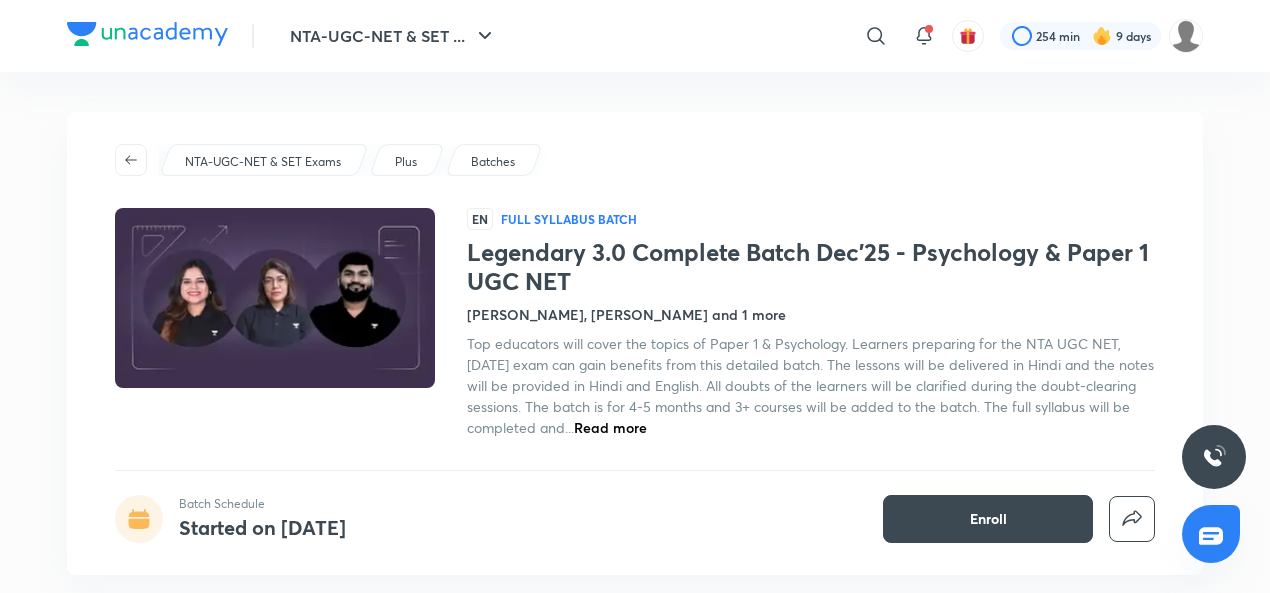 click on "NTA-UGC-NET & SET Exams Plus Batches EN Full Syllabus Batch Legendary 3.0 Complete Batch Dec'25 - Psychology & Paper 1 UGC NET  Hafsa Malik, Rajat Kumar and 1 more Top educators will cover the topics of Paper 1 & Psychology. Learners preparing for the NTA UGC NET, December 2025 exam can gain benefits from this detailed batch. The lessons will be delivered in Hindi and the notes will be provided in Hindi and English. All doubts of the learners will be clarified during the doubt-clearing sessions. The batch is for 4-5 months and 3+ courses will be added to the batch. The full syllabus will be completed and...  Read more Batch Schedule Started on Jul 9 Enroll" at bounding box center [635, 343] 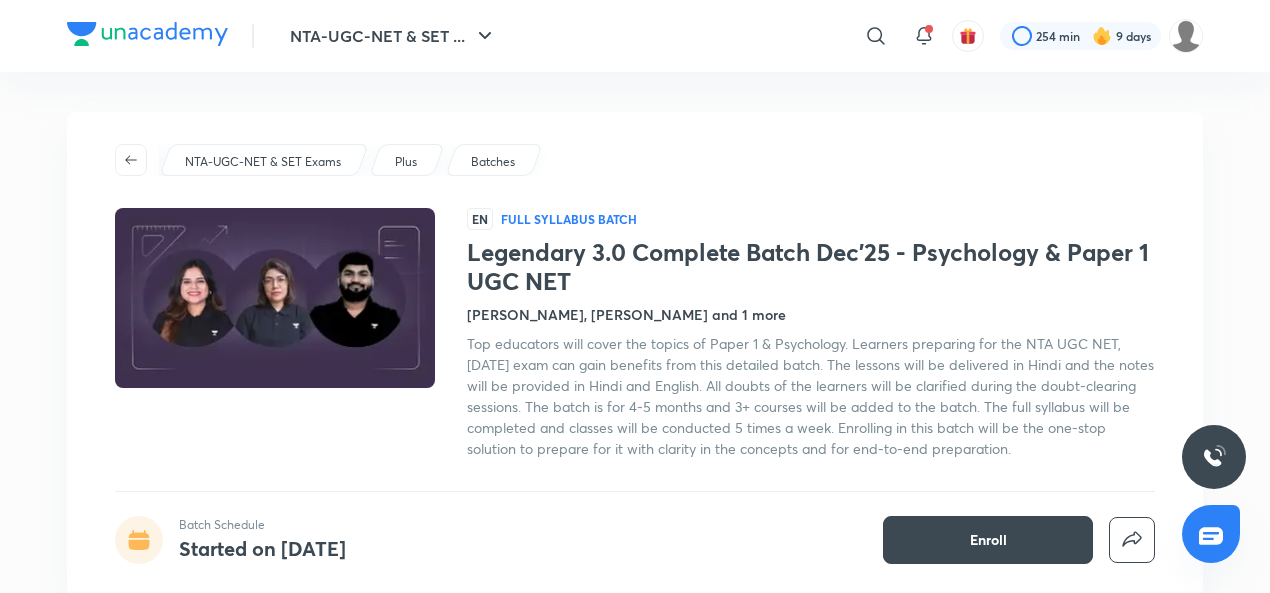 click on "Hafsa Malik, Rajat Kumar and 1 more" at bounding box center (626, 314) 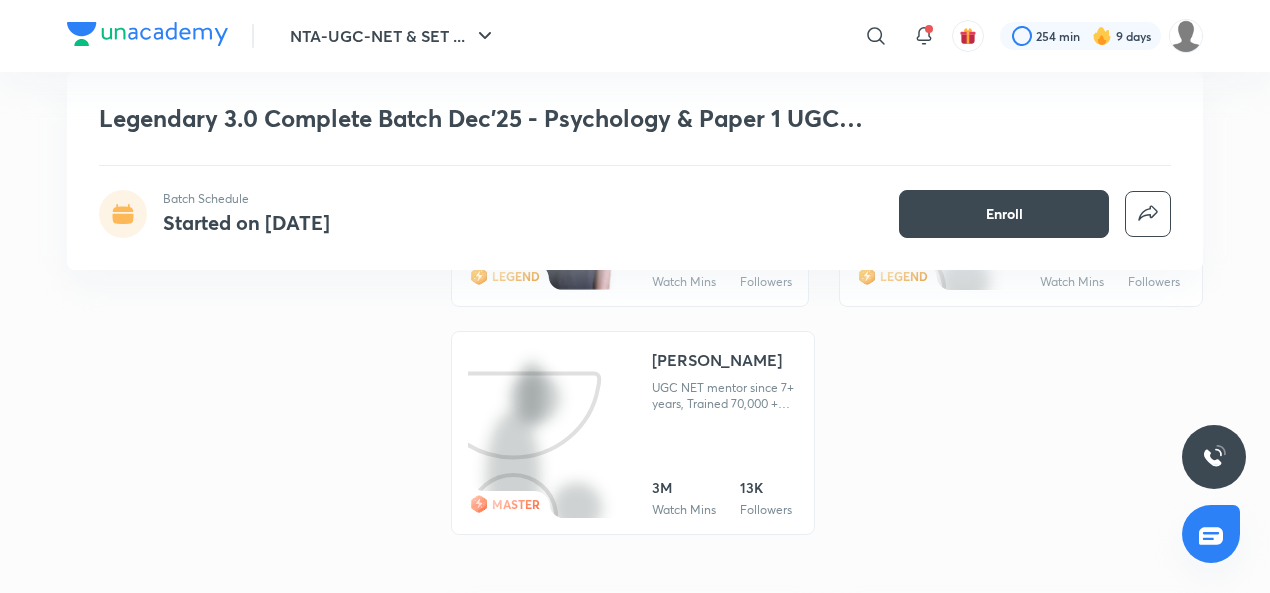 scroll, scrollTop: 2138, scrollLeft: 0, axis: vertical 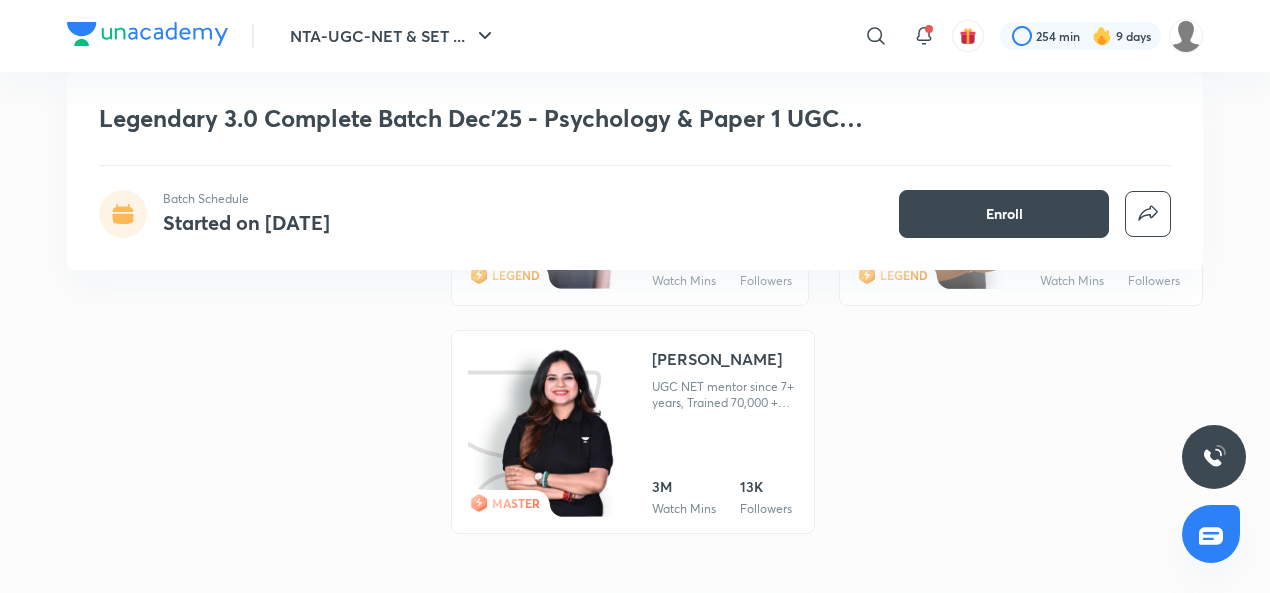 click on "Toshiba Shukla" at bounding box center [717, 359] 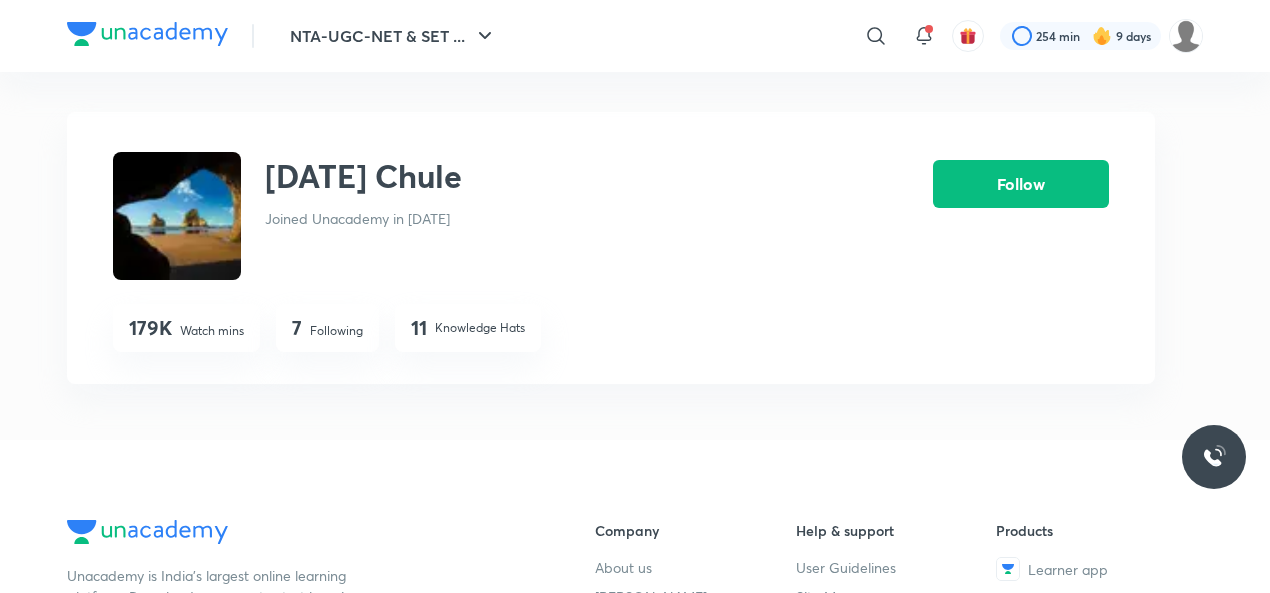 scroll, scrollTop: 0, scrollLeft: 0, axis: both 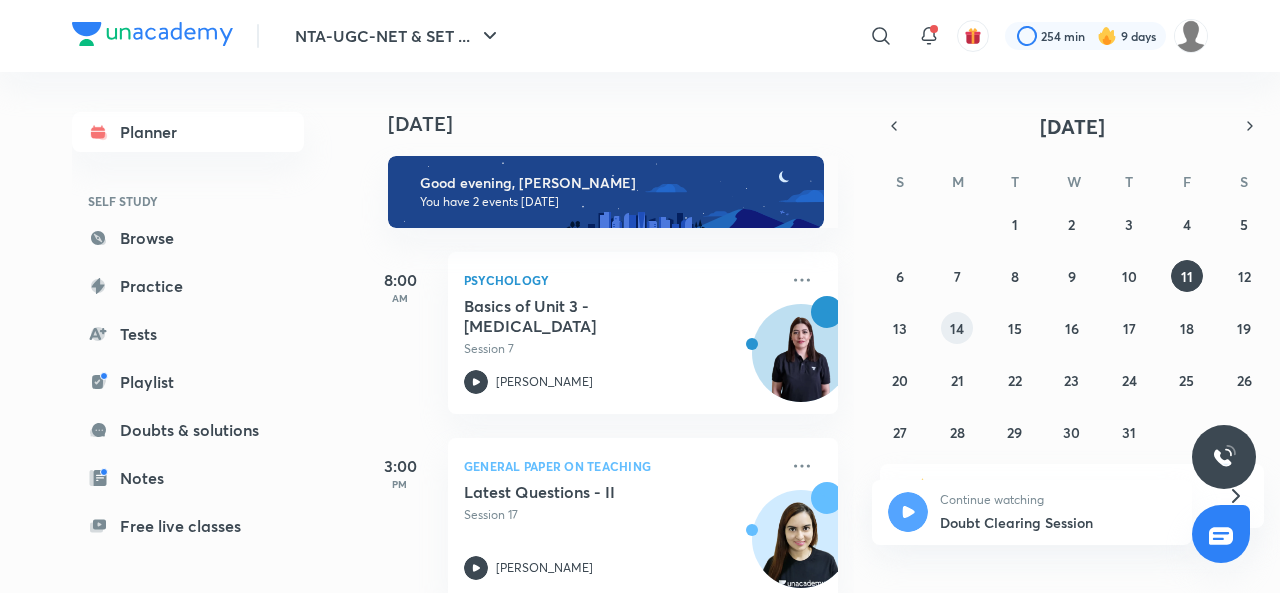 click on "14" at bounding box center [957, 328] 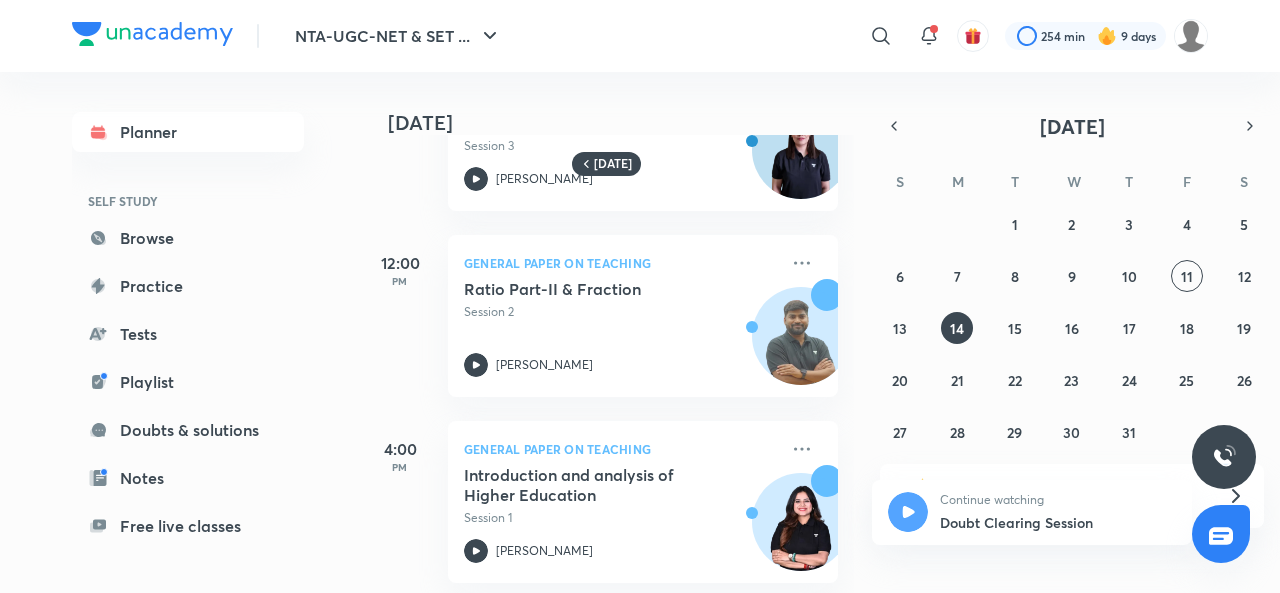 scroll, scrollTop: 115, scrollLeft: 0, axis: vertical 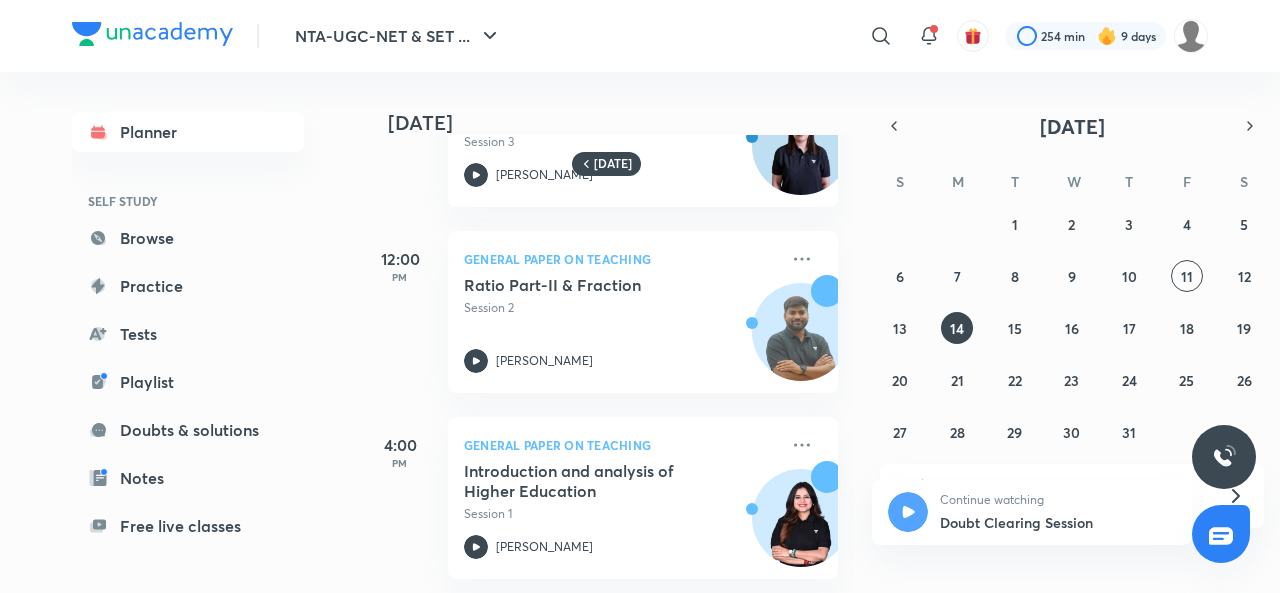 click on "11" at bounding box center (1187, 276) 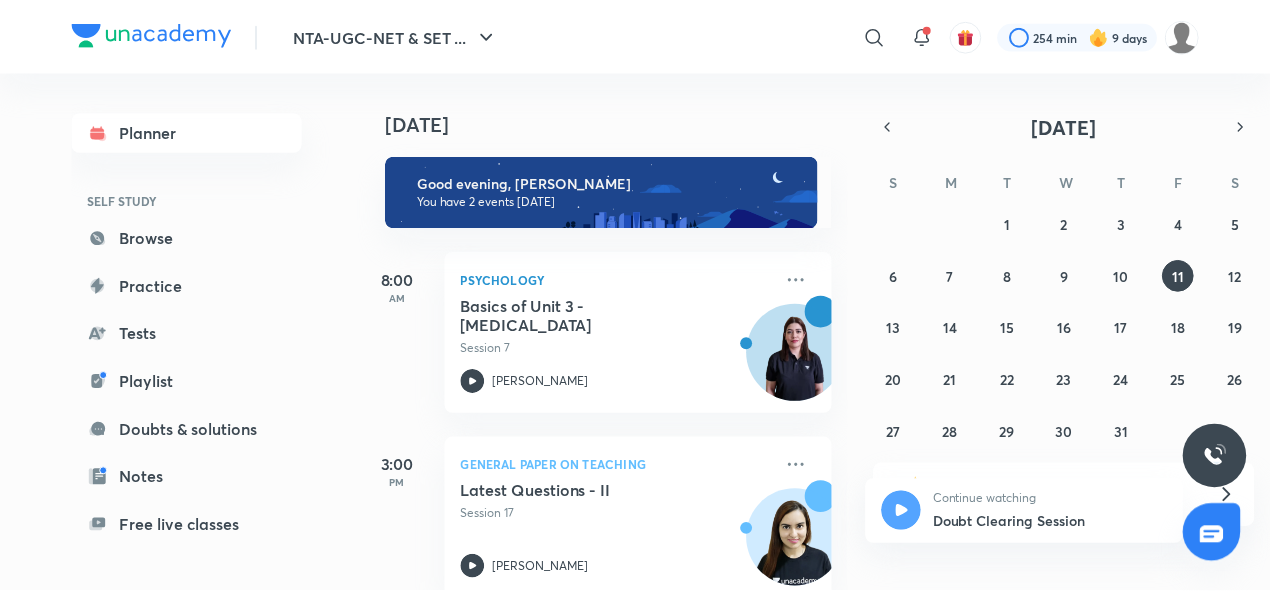 scroll, scrollTop: 38, scrollLeft: 0, axis: vertical 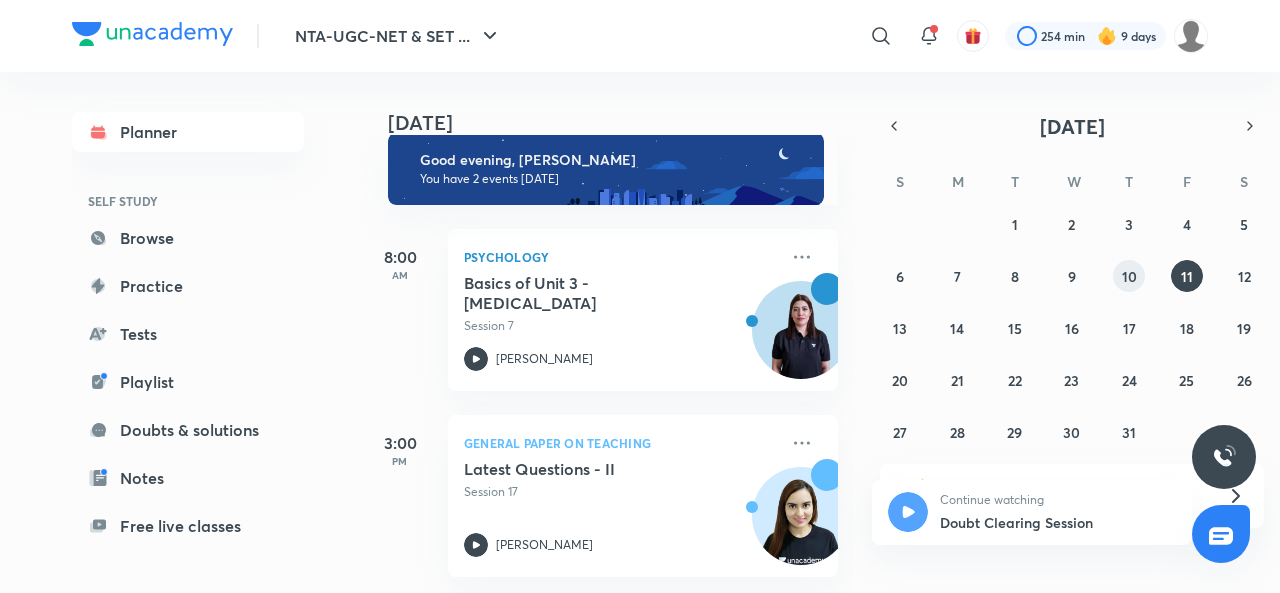 click on "10" at bounding box center (1129, 276) 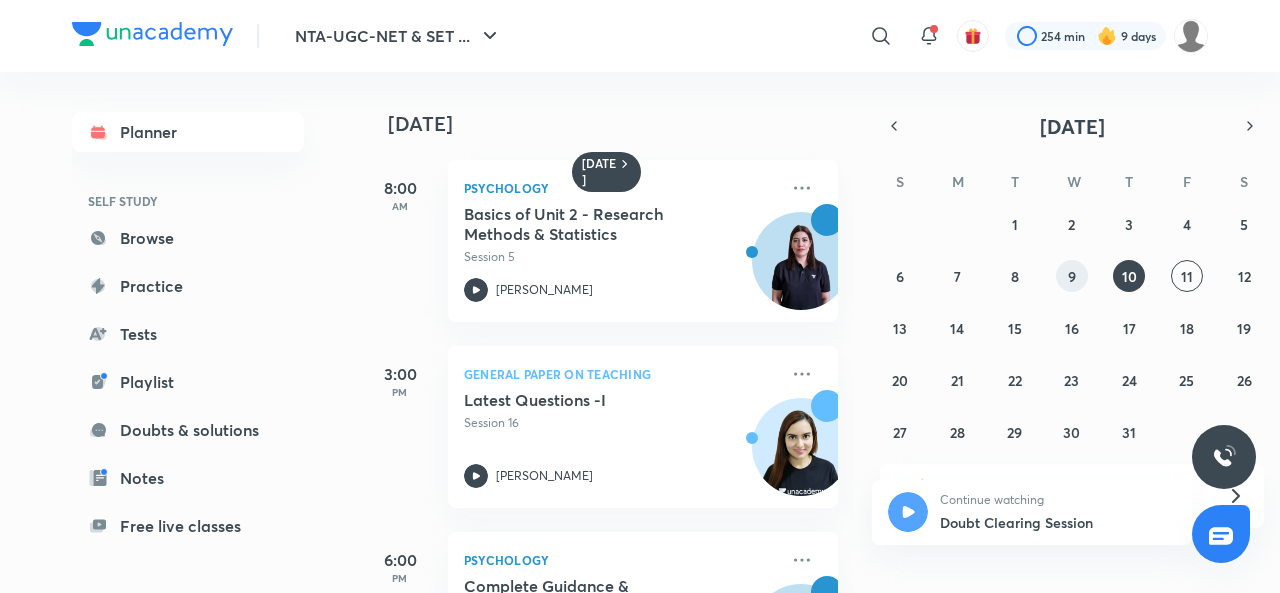 click on "9" at bounding box center [1072, 276] 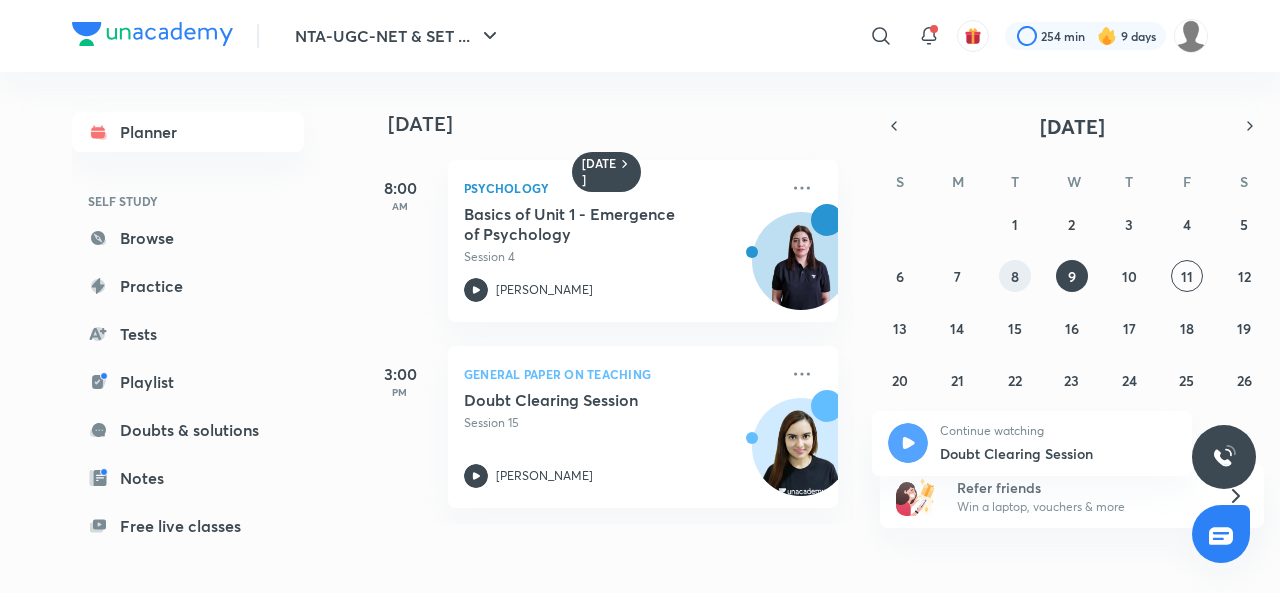 click on "8" at bounding box center [1015, 276] 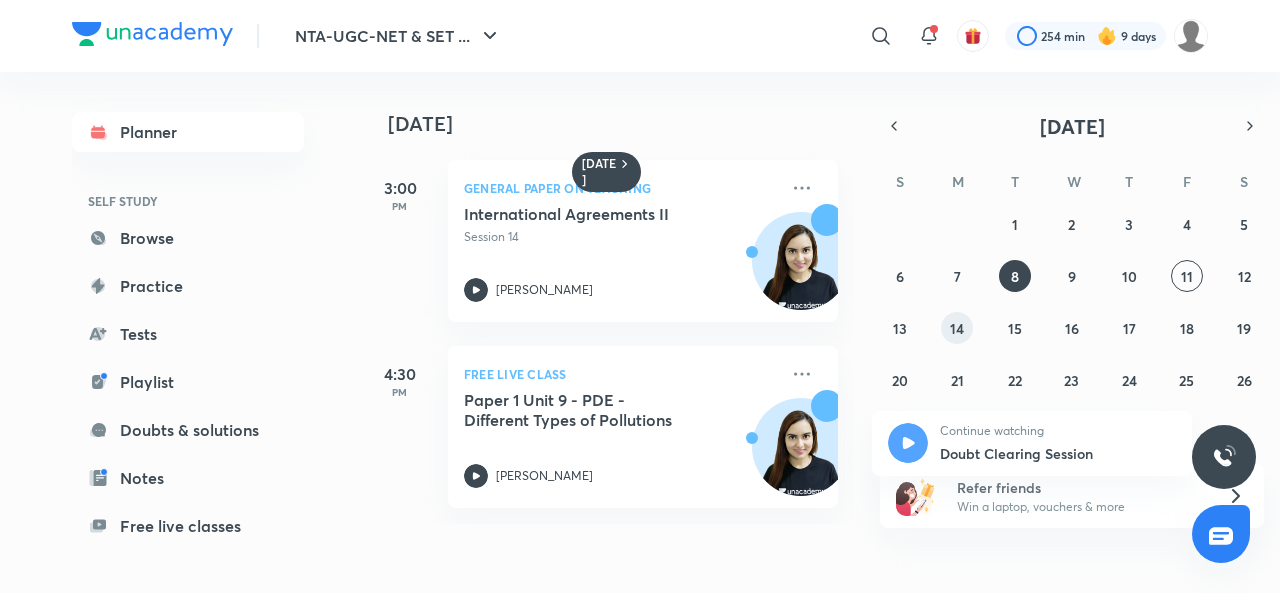 click on "14" at bounding box center (957, 328) 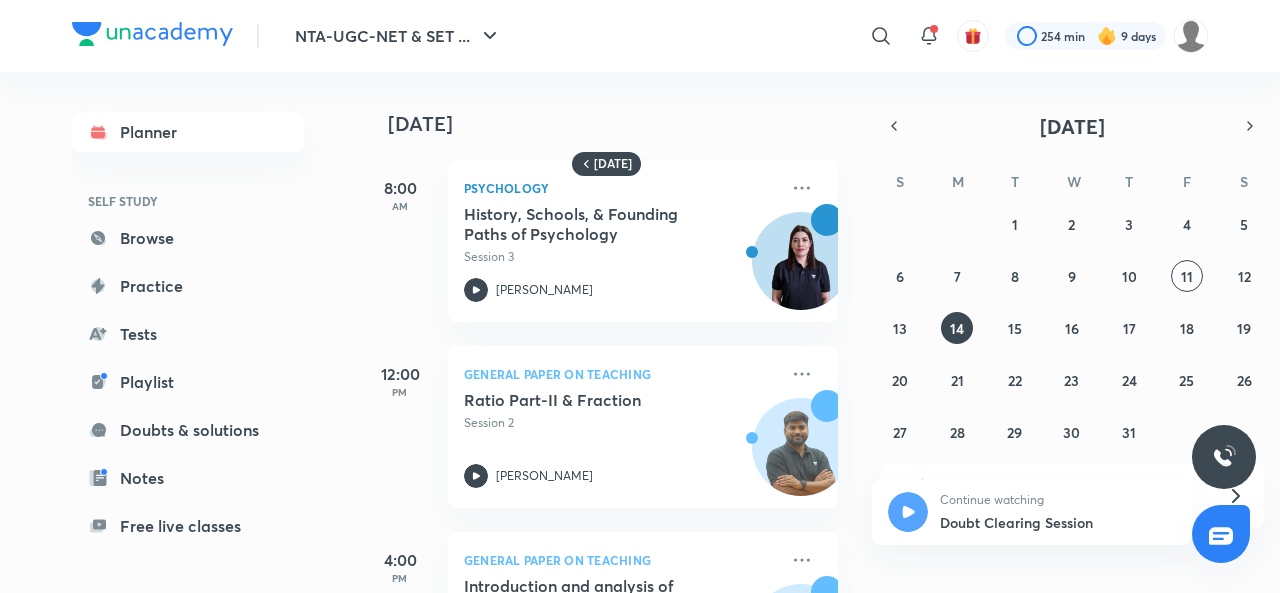 click 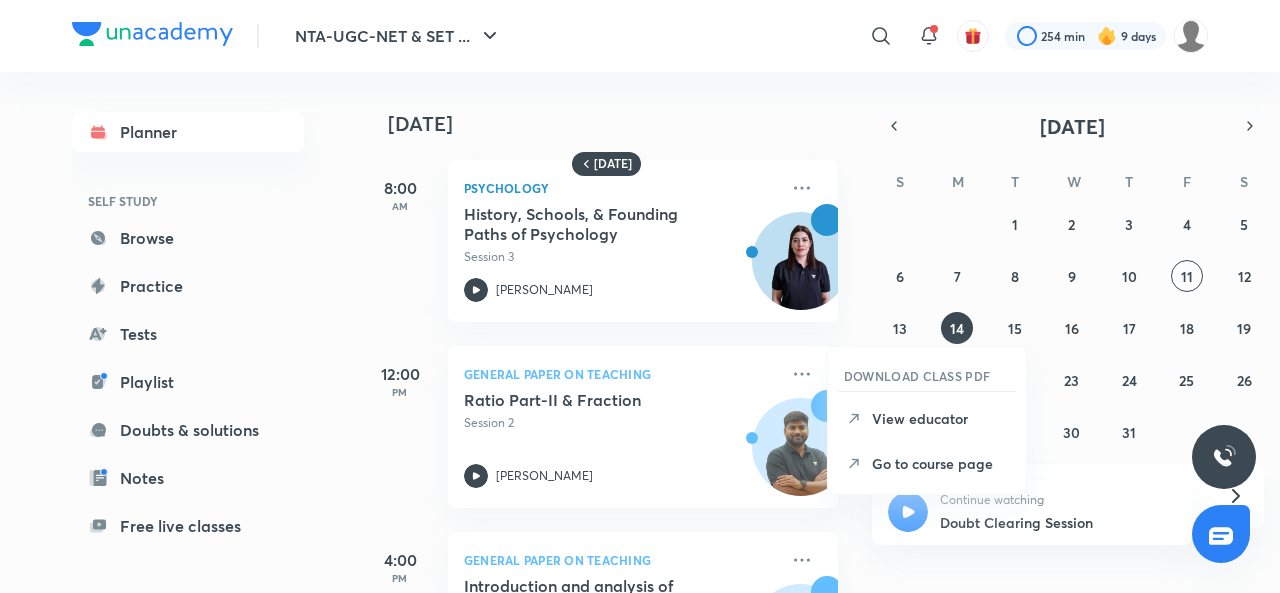 click on "Go to course page" at bounding box center (941, 463) 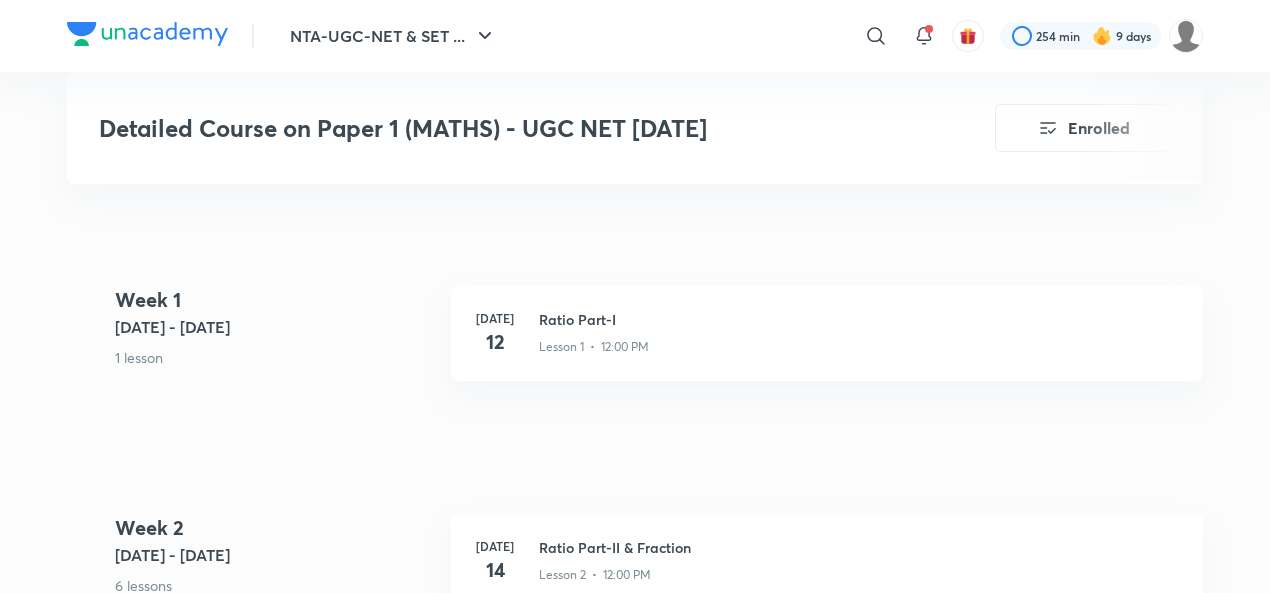 scroll, scrollTop: 743, scrollLeft: 0, axis: vertical 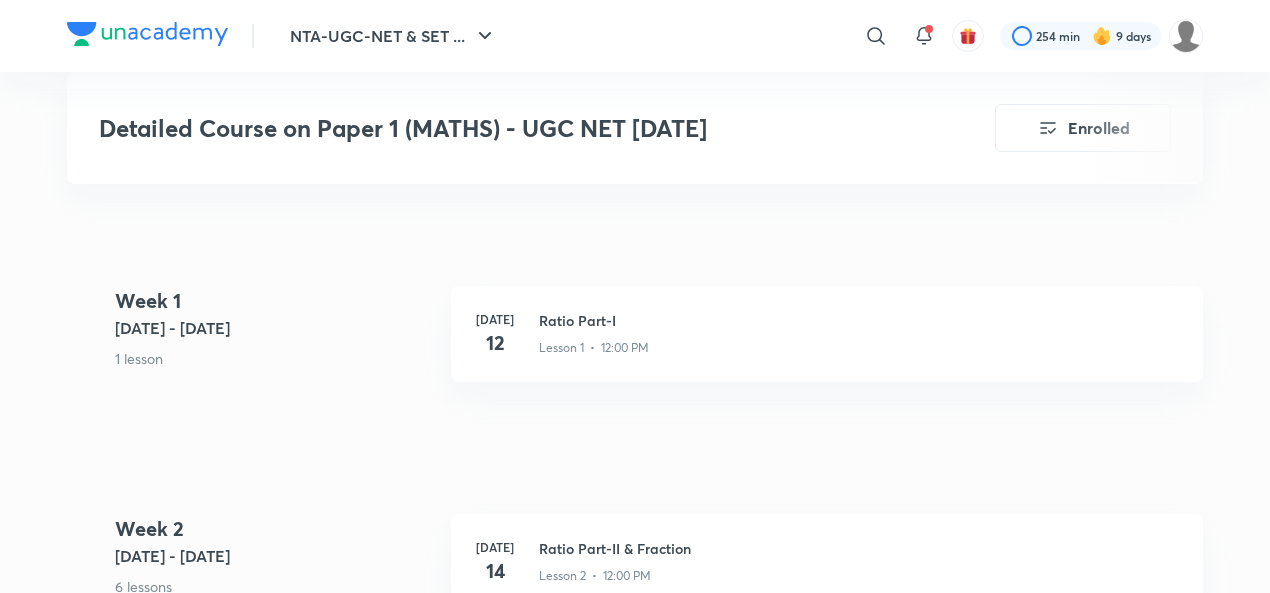 click on "Ratio Part-I" at bounding box center [859, 320] 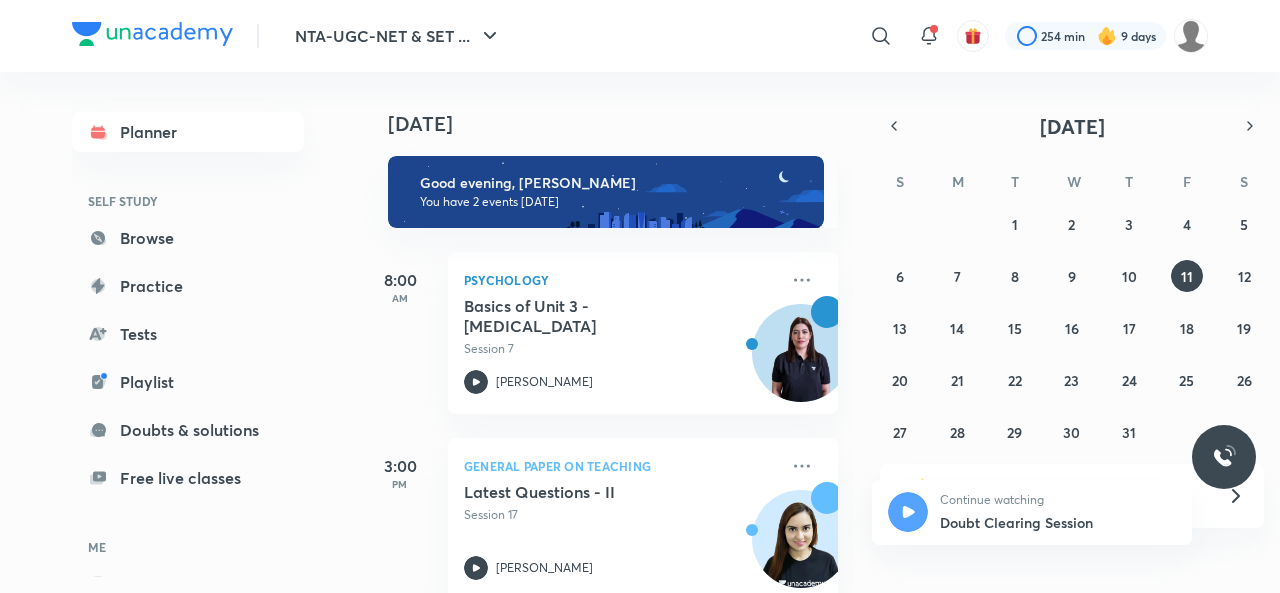 scroll, scrollTop: 0, scrollLeft: 0, axis: both 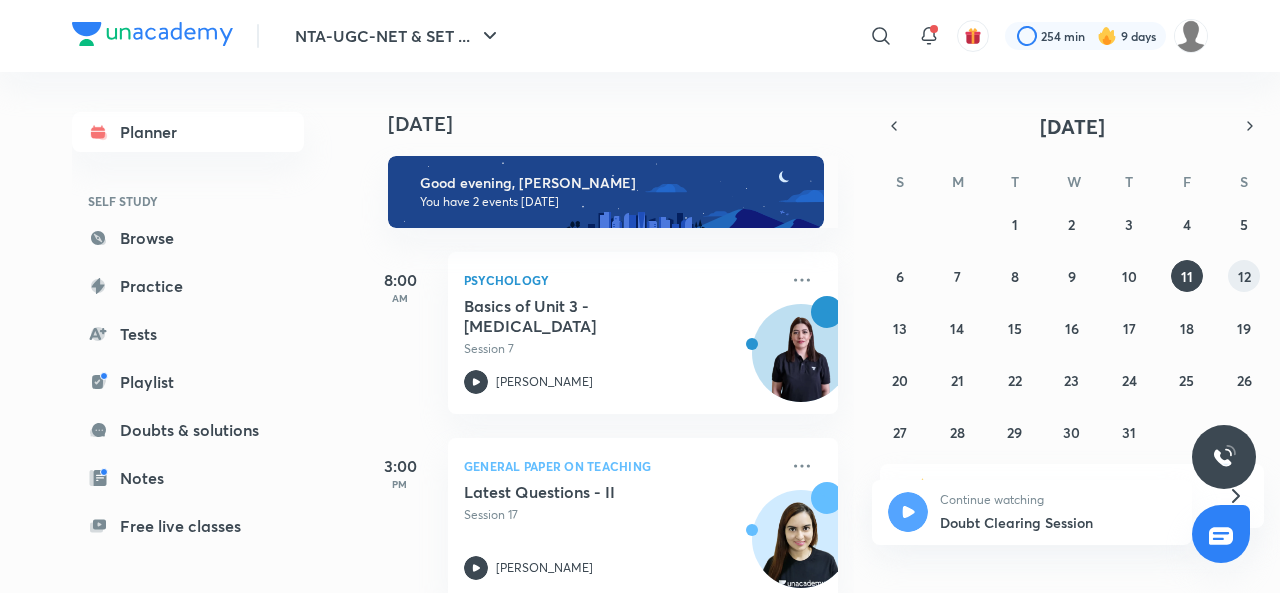 click on "12" at bounding box center [1244, 276] 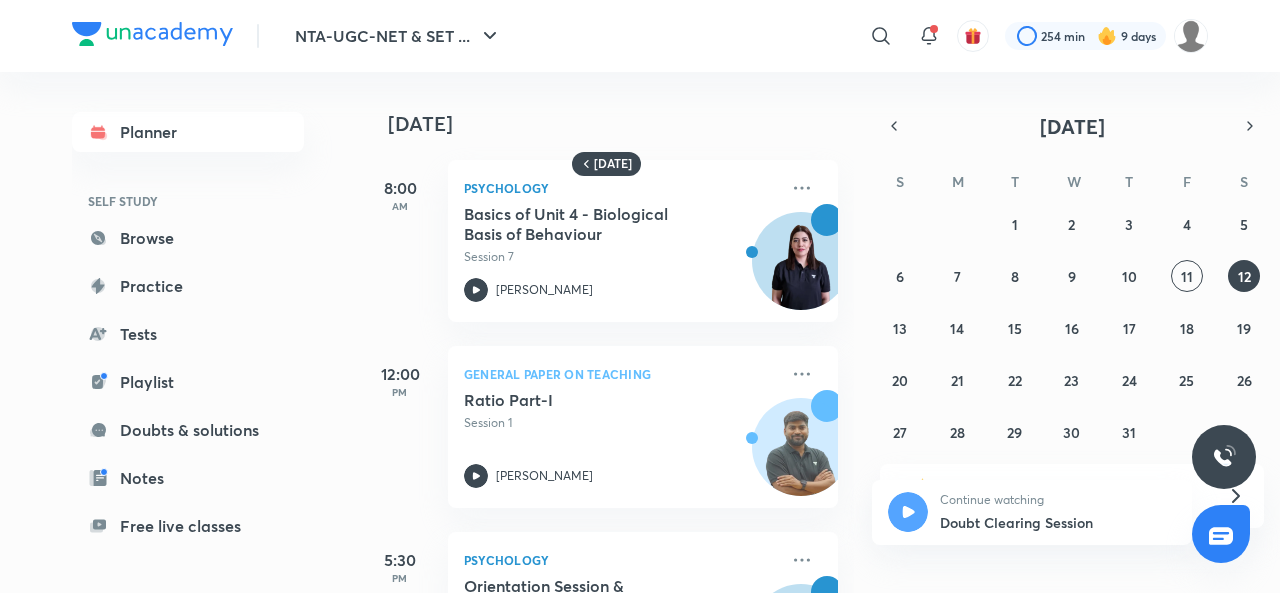 scroll, scrollTop: 1, scrollLeft: 0, axis: vertical 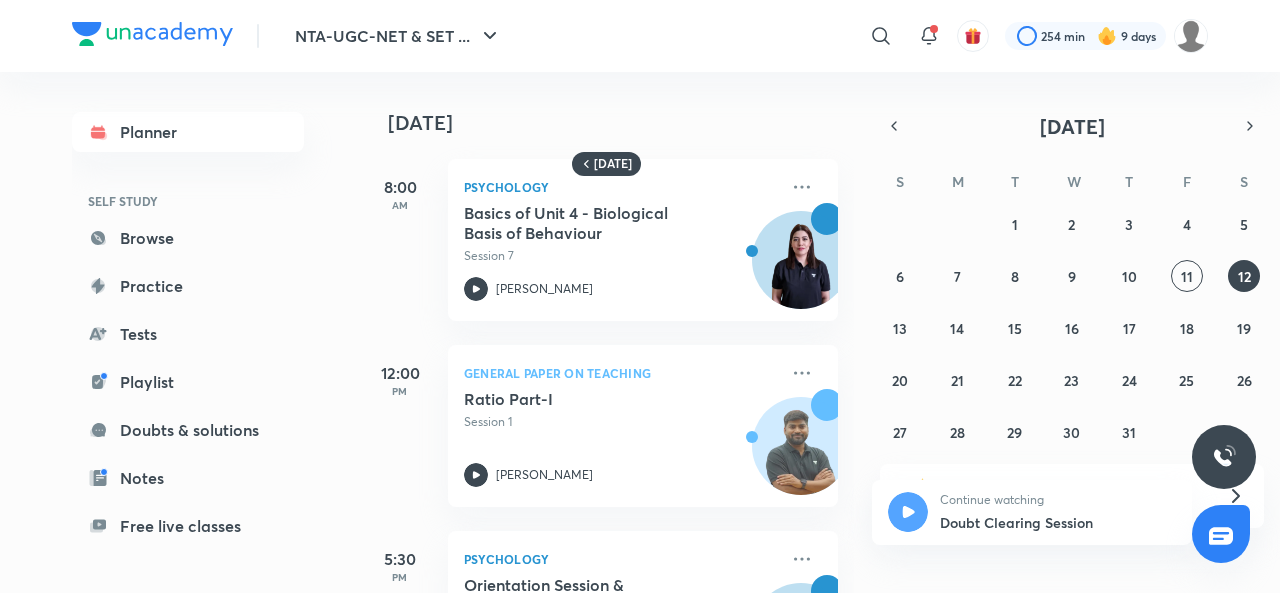 click on "11" at bounding box center (1187, 276) 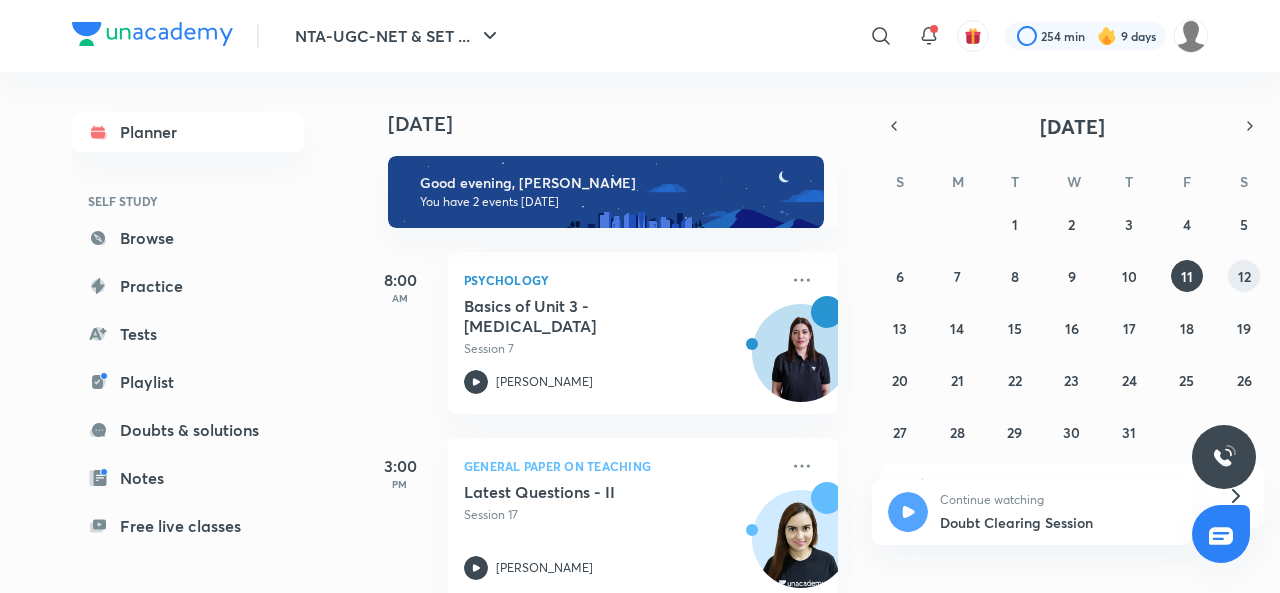 click on "12" at bounding box center (1244, 276) 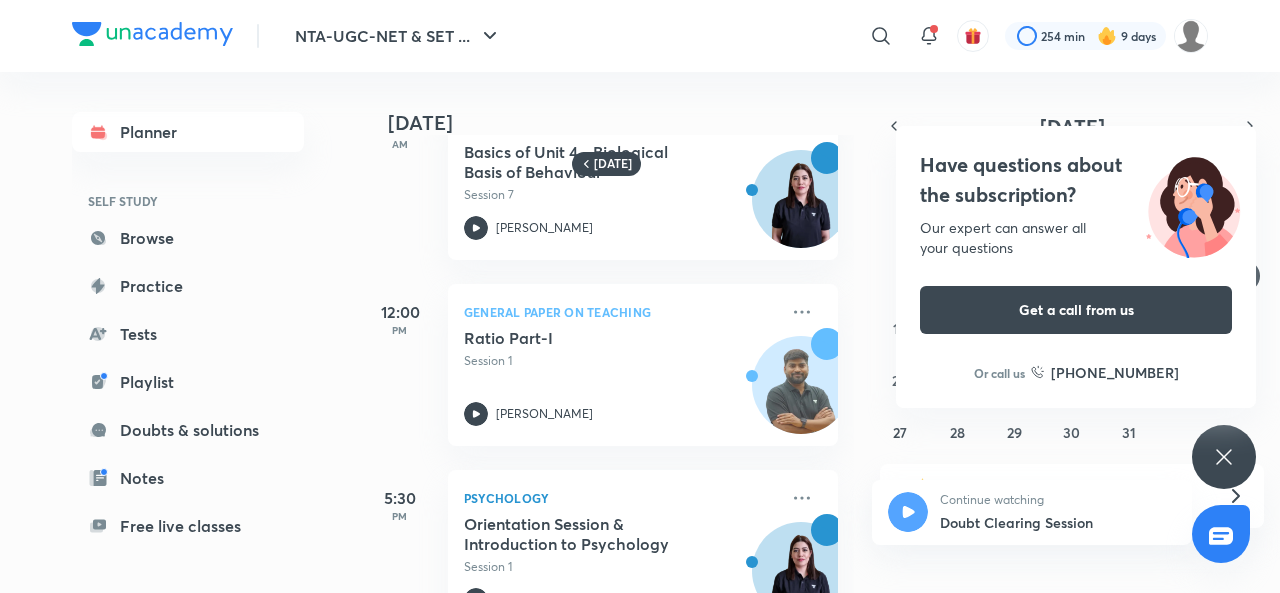 scroll, scrollTop: 0, scrollLeft: 0, axis: both 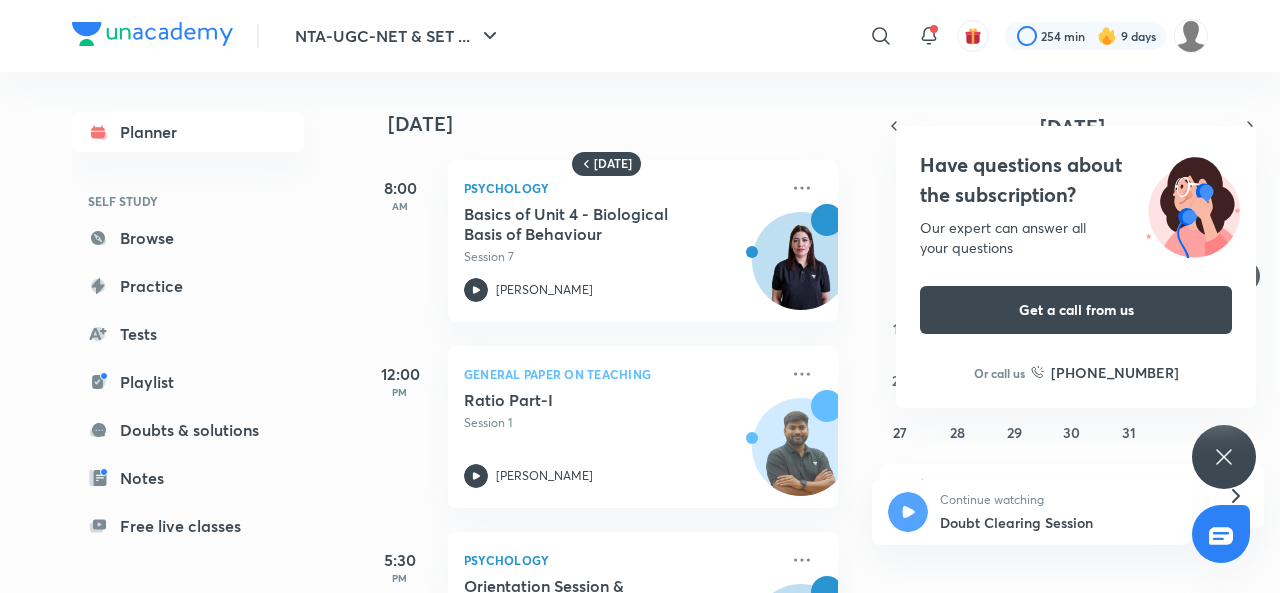 click 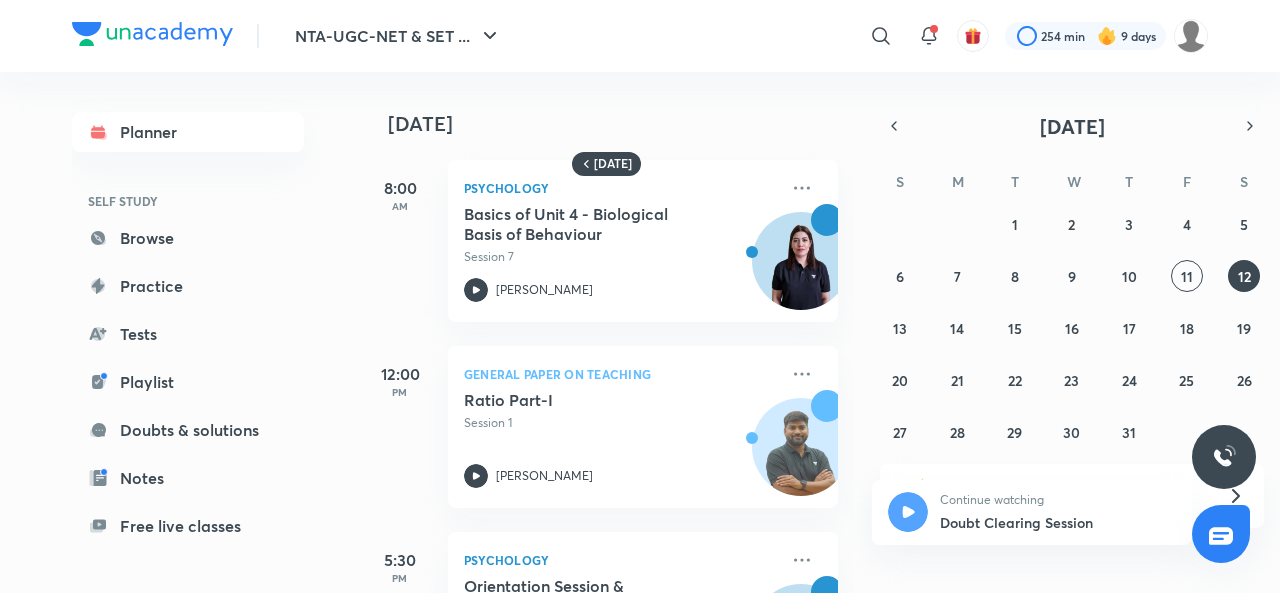 click on "11" at bounding box center (1187, 276) 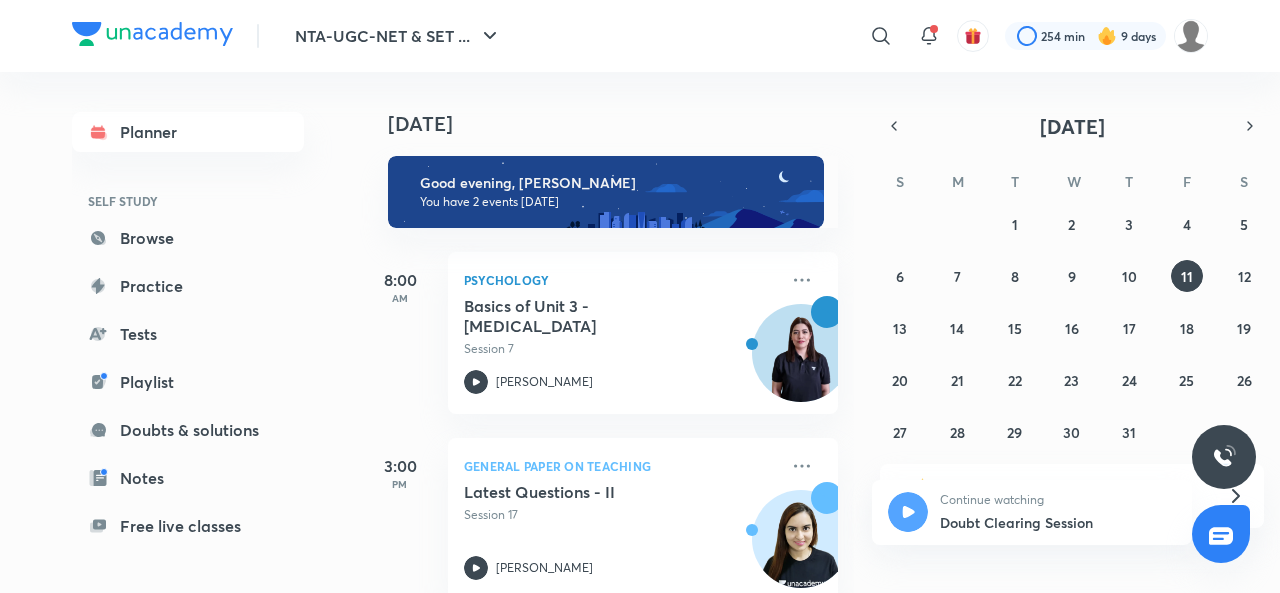 click 